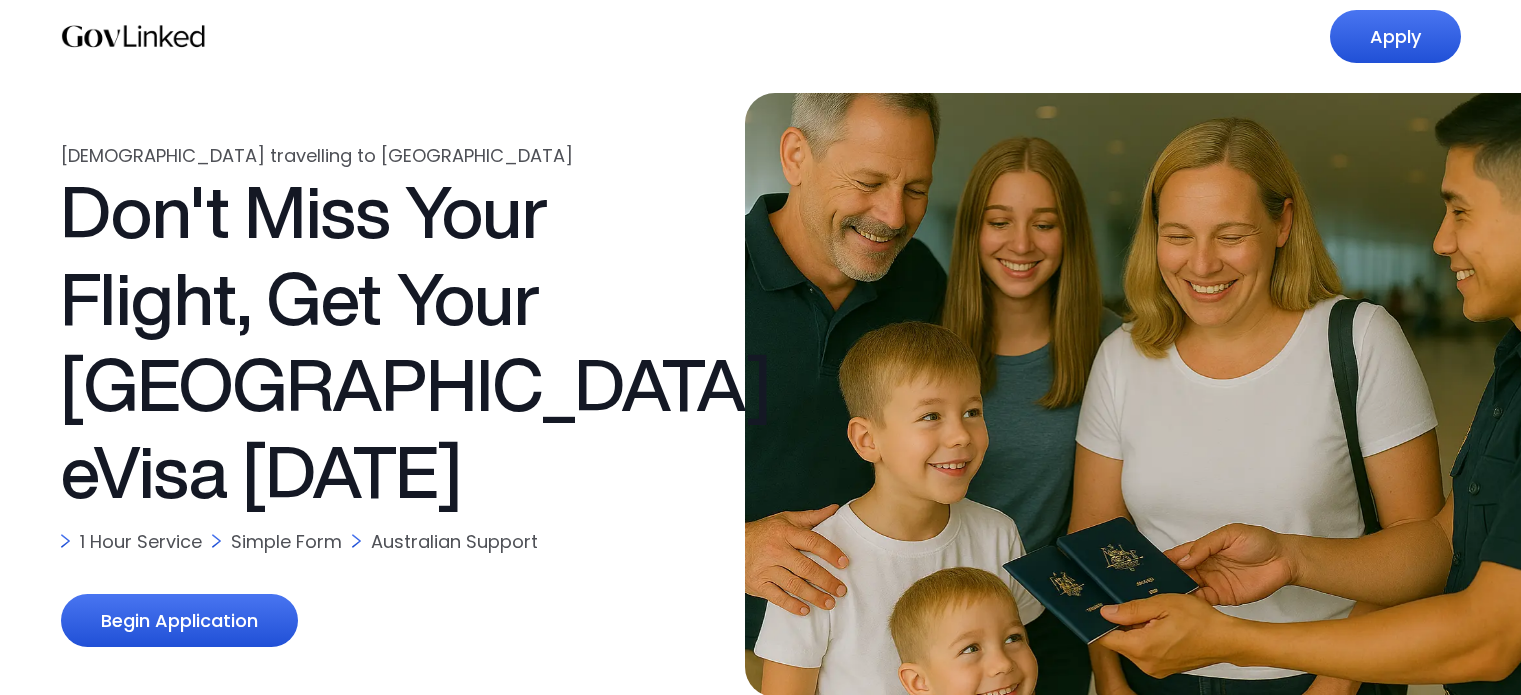 scroll, scrollTop: 0, scrollLeft: 0, axis: both 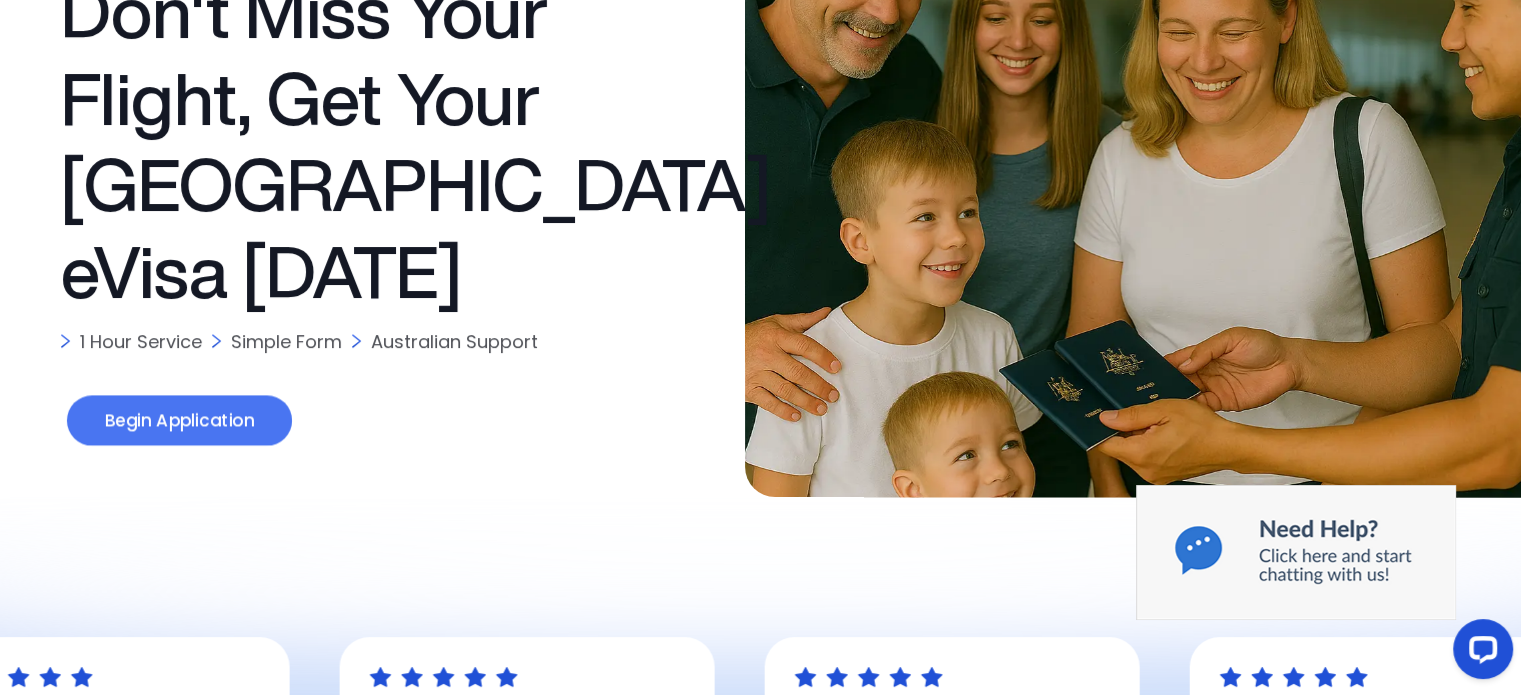 click on "Begin Application" at bounding box center [178, 421] 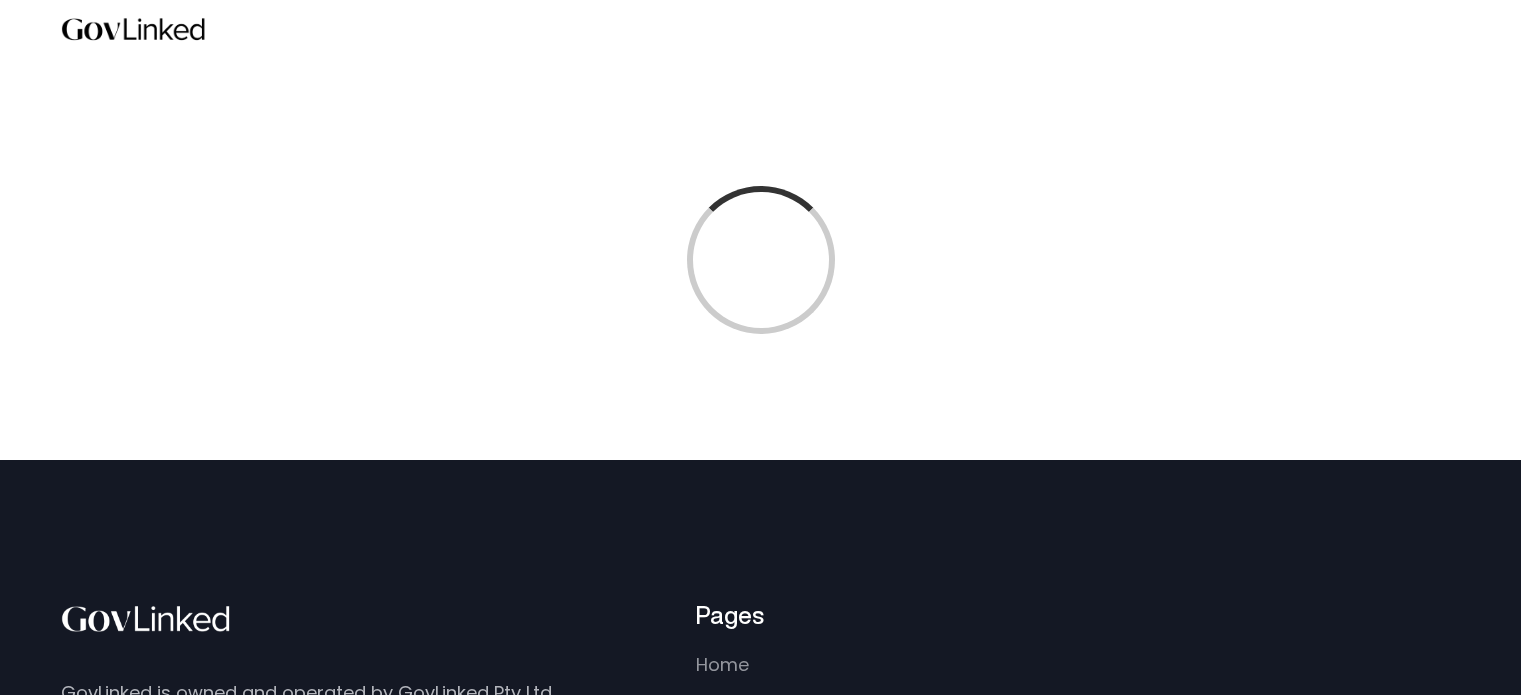 scroll, scrollTop: 0, scrollLeft: 0, axis: both 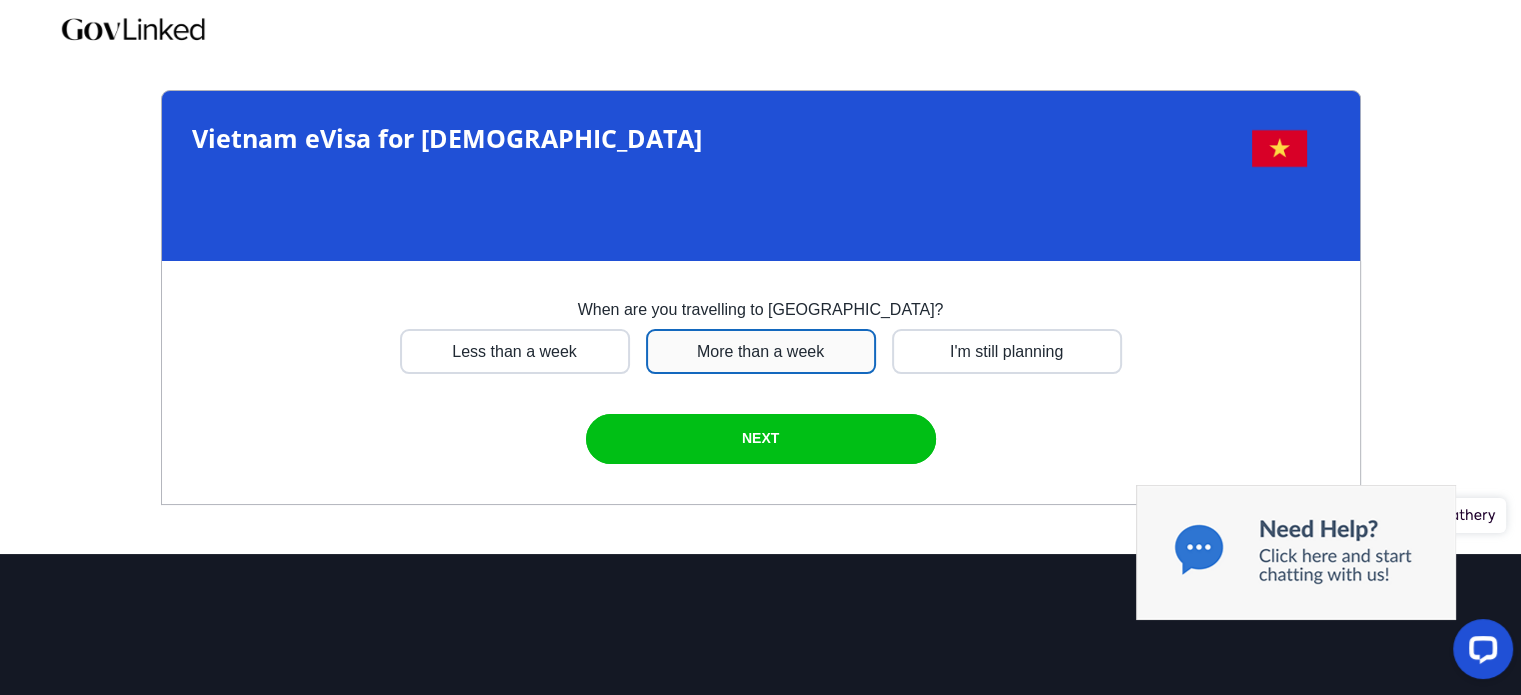 click at bounding box center (515, 351) 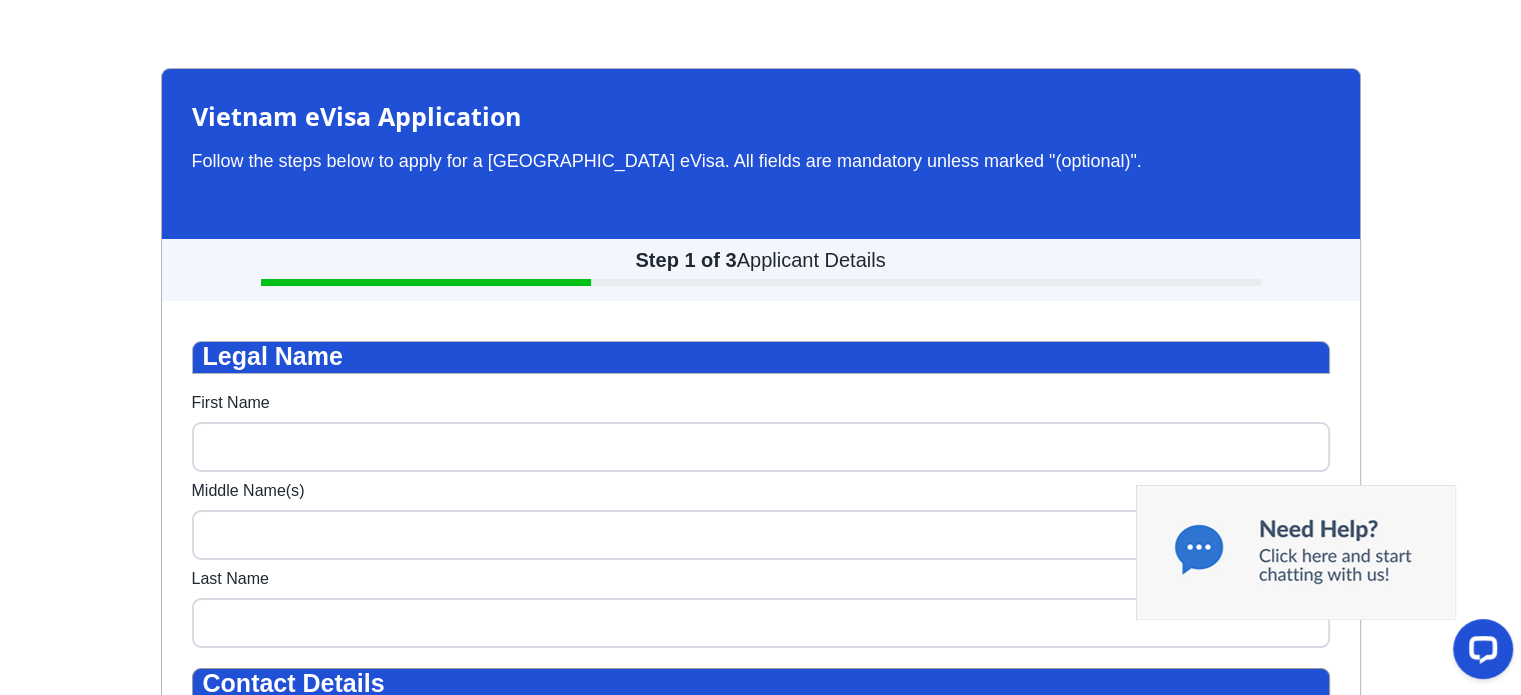 scroll, scrollTop: 60, scrollLeft: 0, axis: vertical 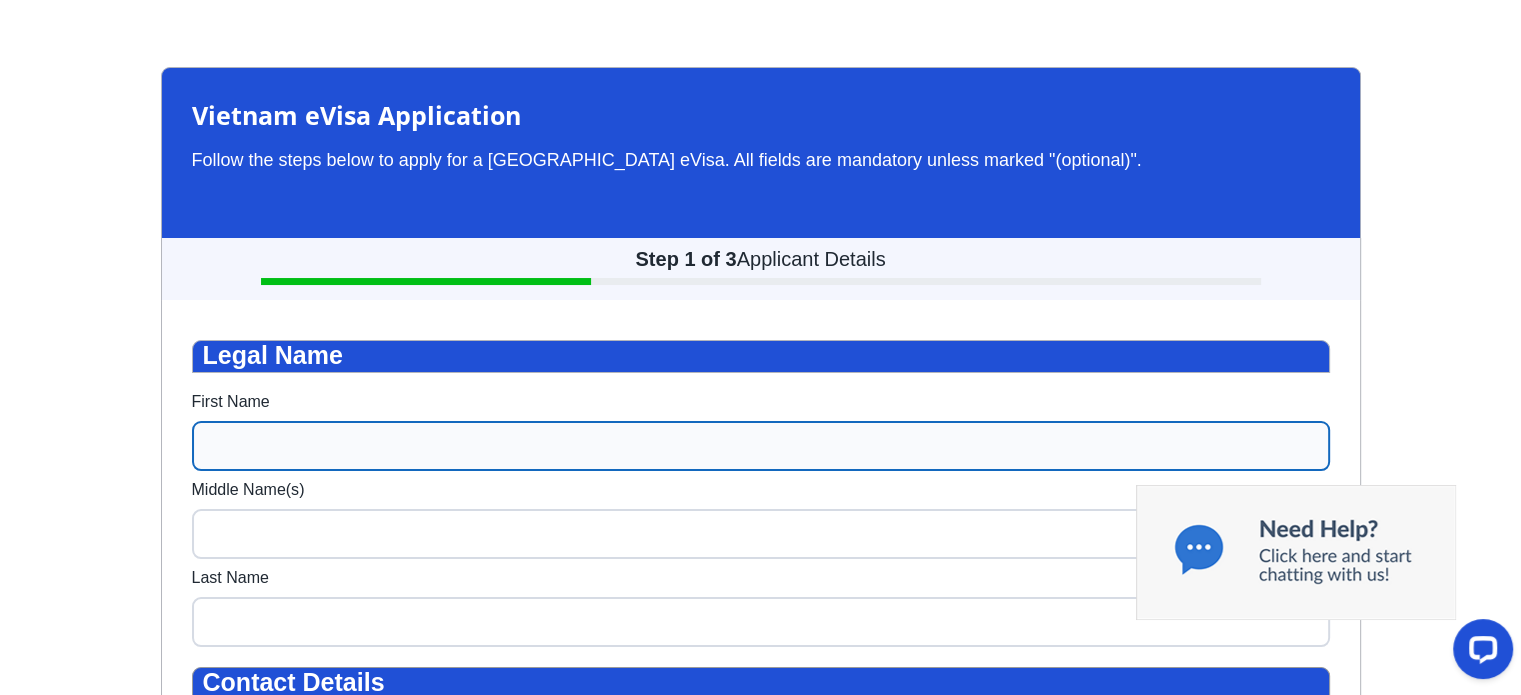 click on "First Name" at bounding box center (761, 446) 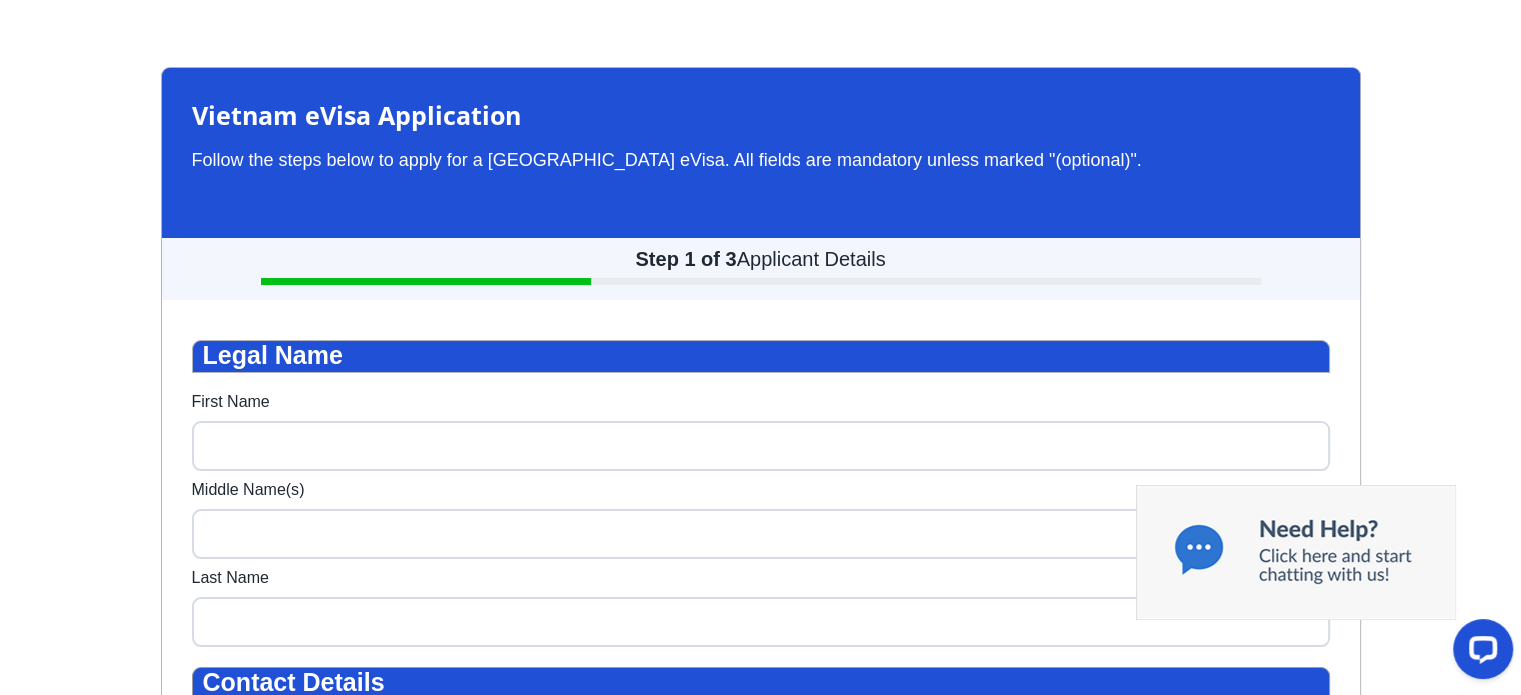 type on "Alison" 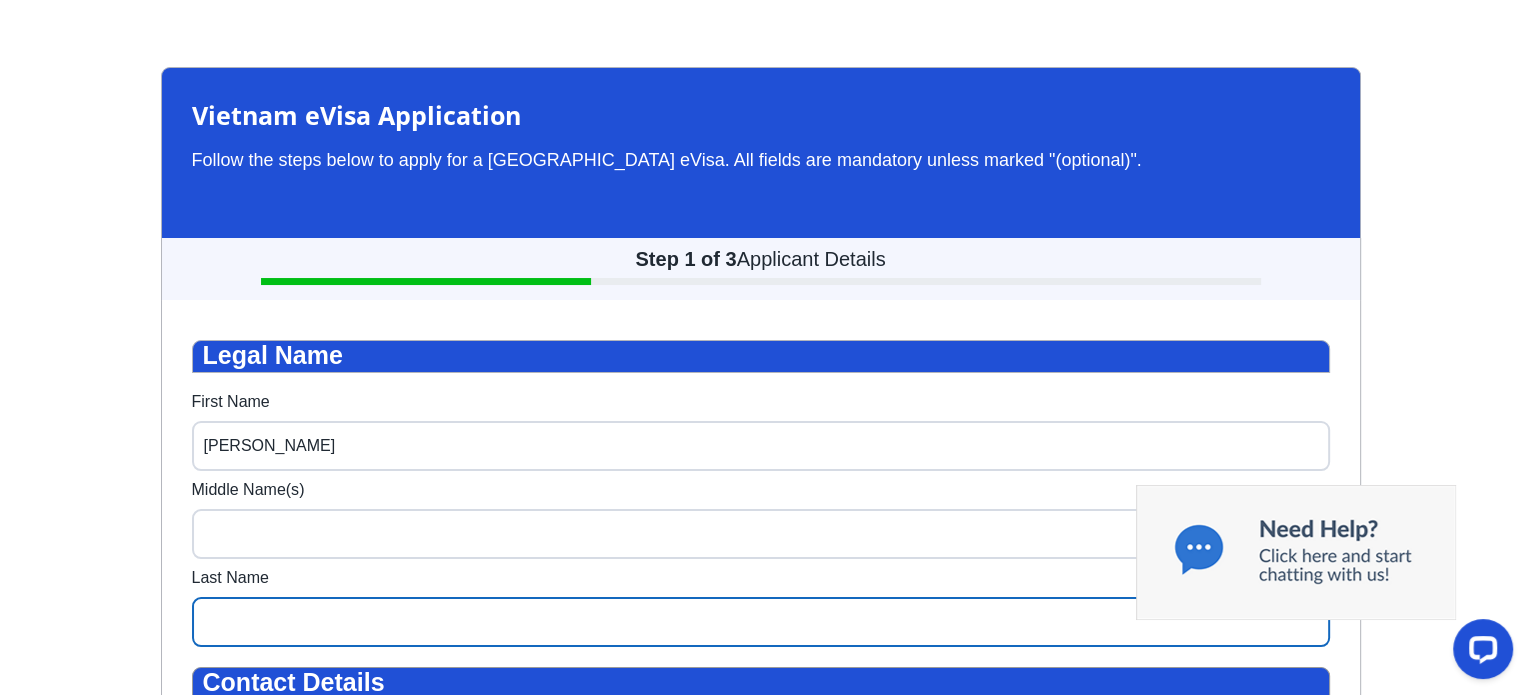 type on "Chapman" 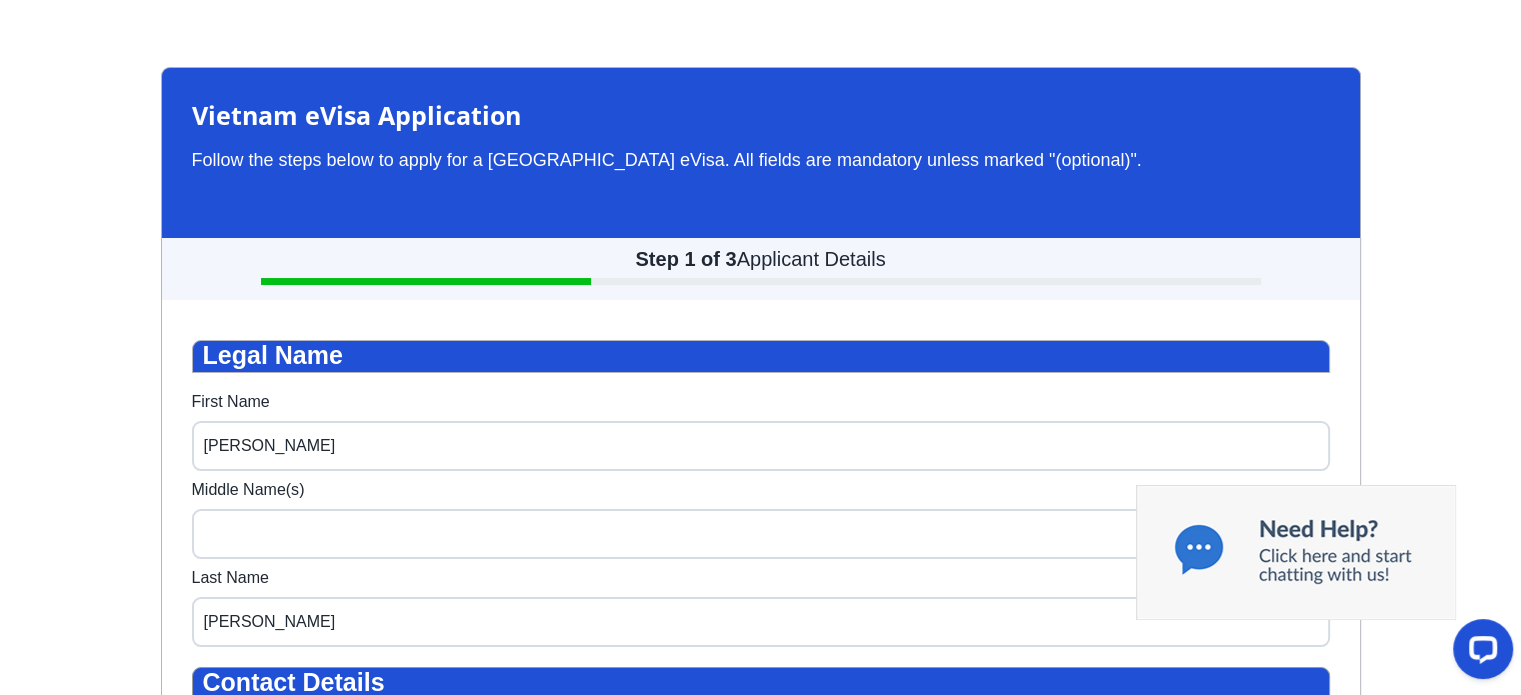type on "alisonchapman62@gmail.com" 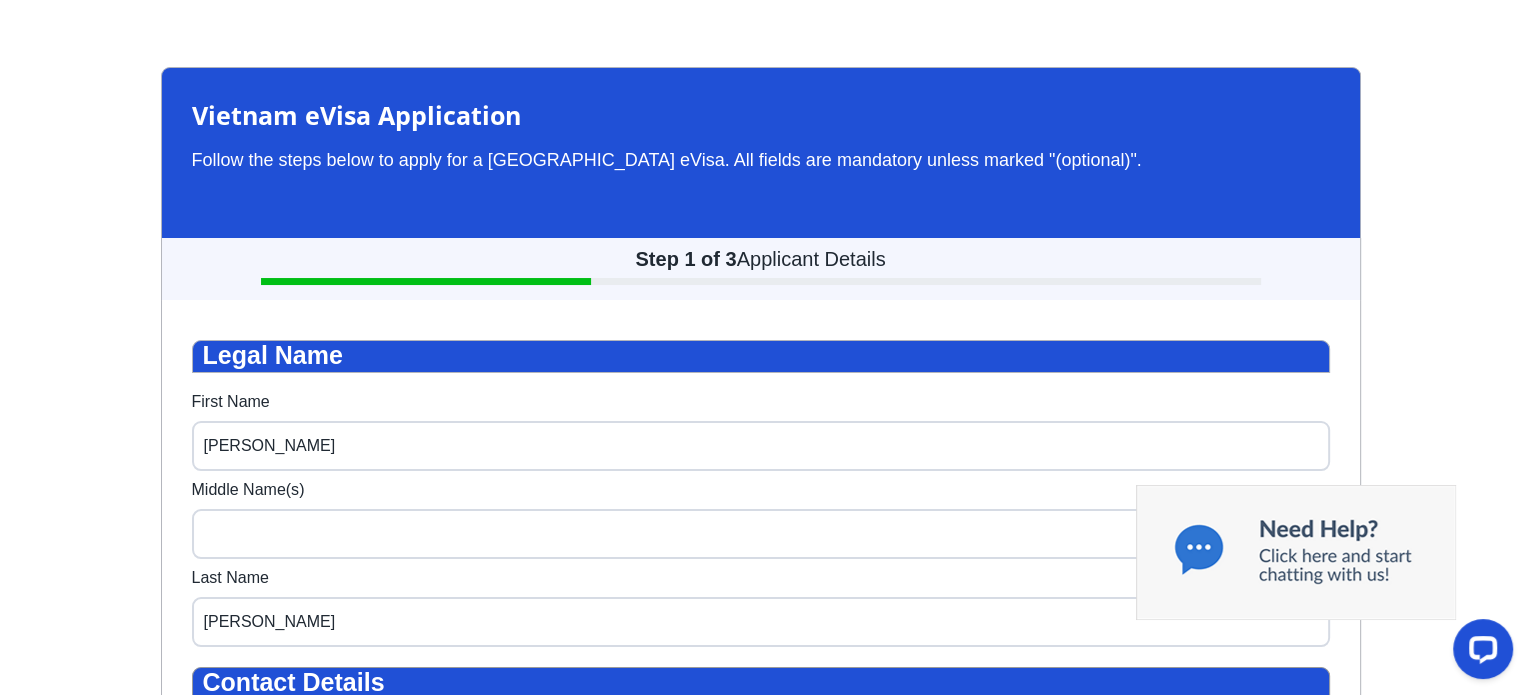 type on "7 Pasley St" 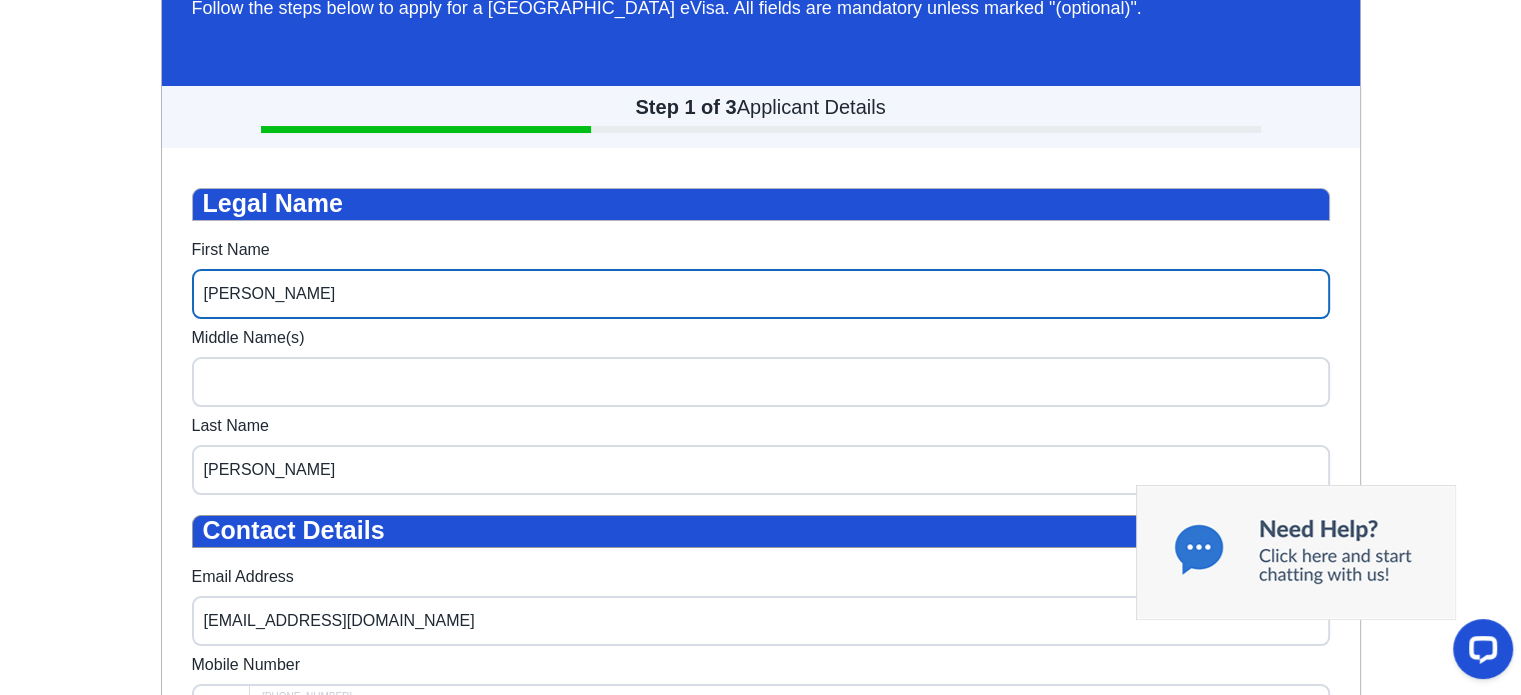 scroll, scrollTop: 260, scrollLeft: 0, axis: vertical 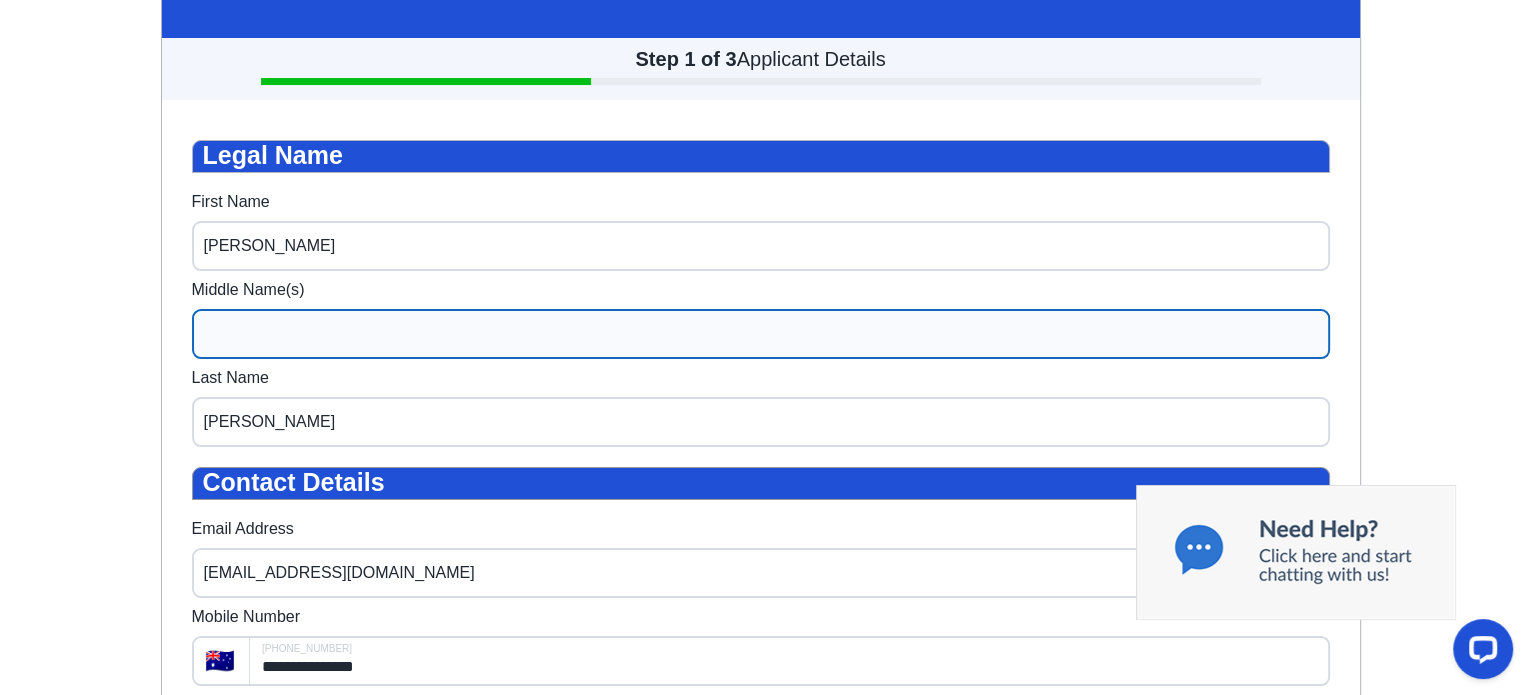 click on "Middle Name(s)" at bounding box center (761, 334) 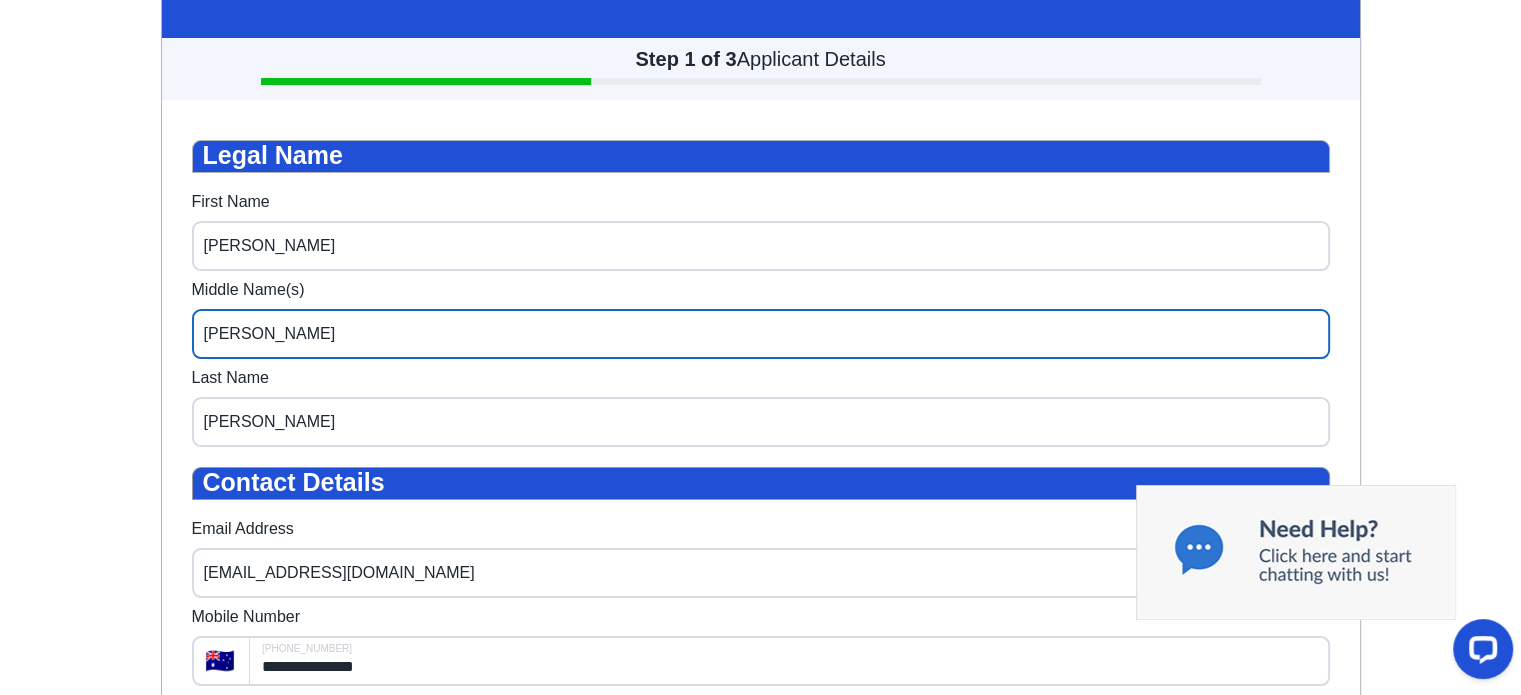 type on "Lynette" 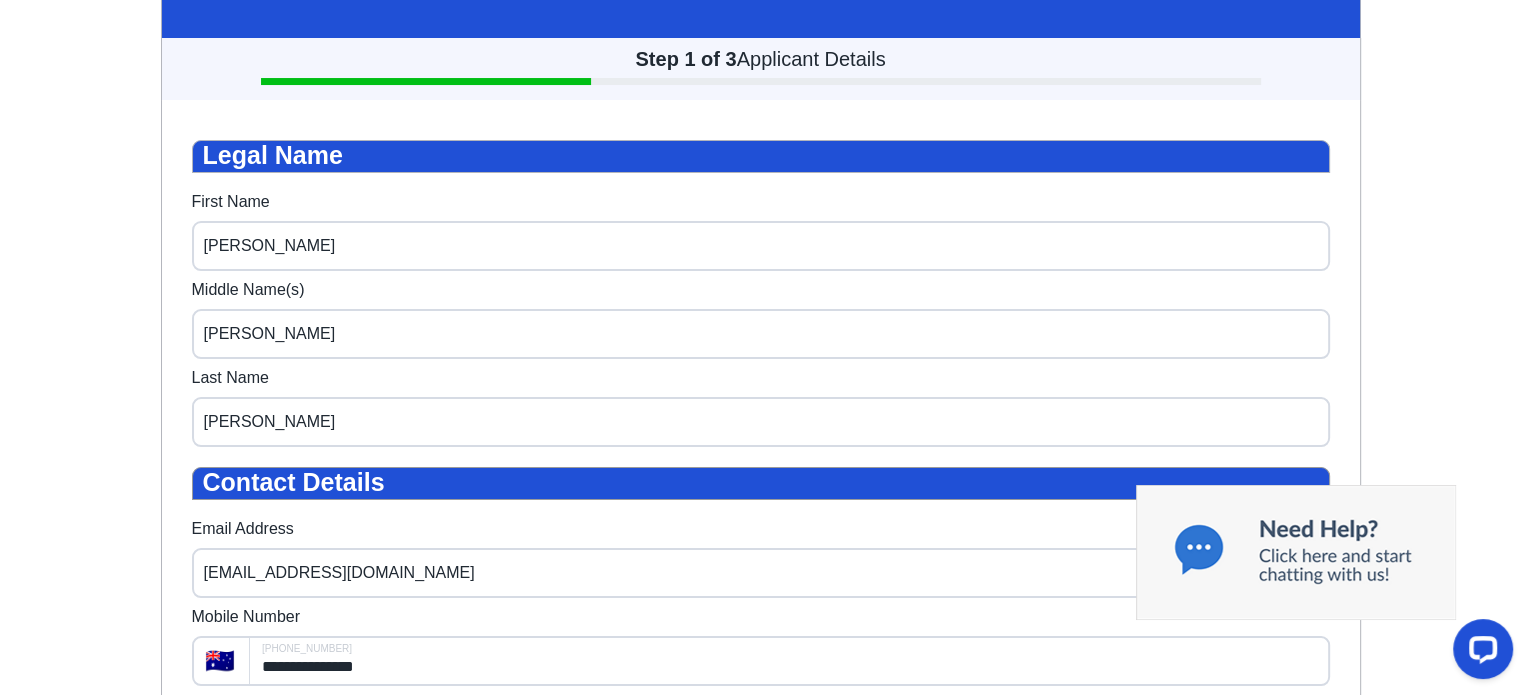 click on "Last Name Chapman" at bounding box center [761, 408] 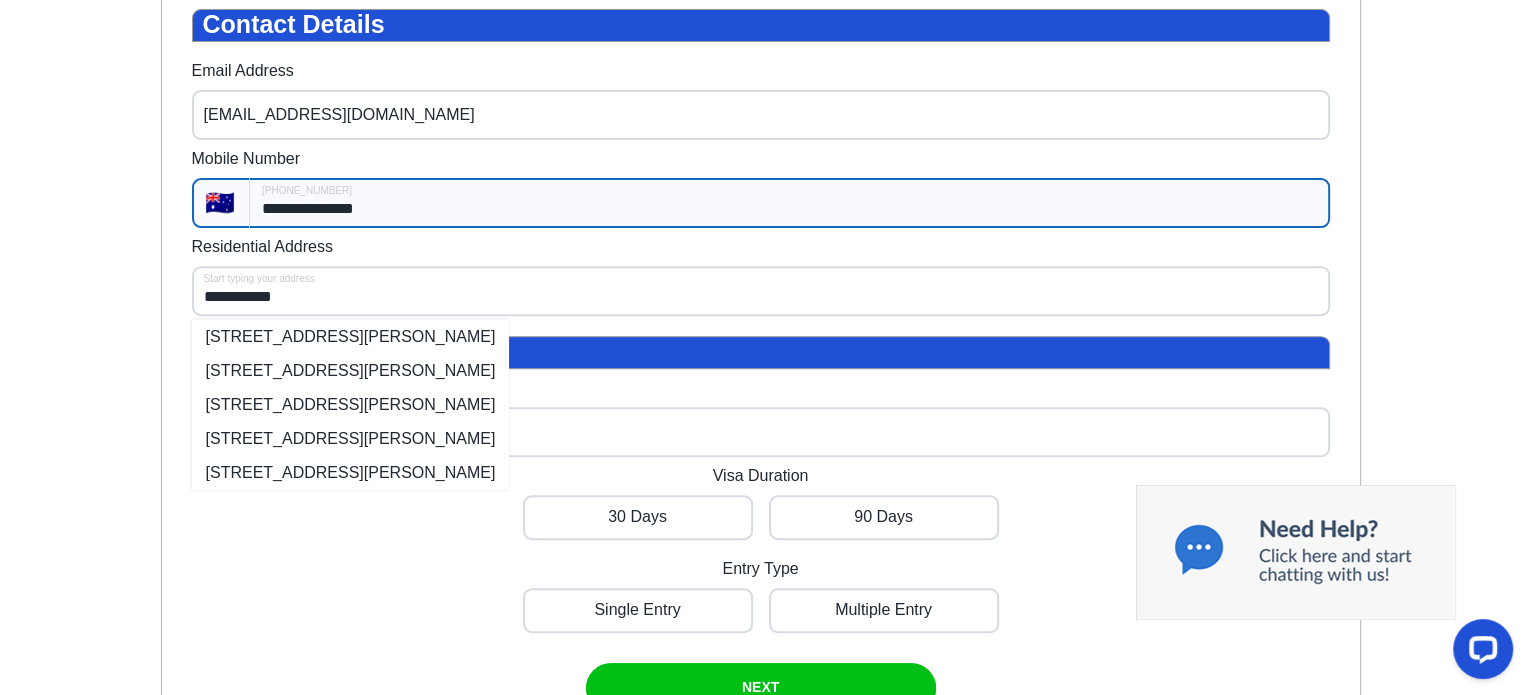 scroll, scrollTop: 760, scrollLeft: 0, axis: vertical 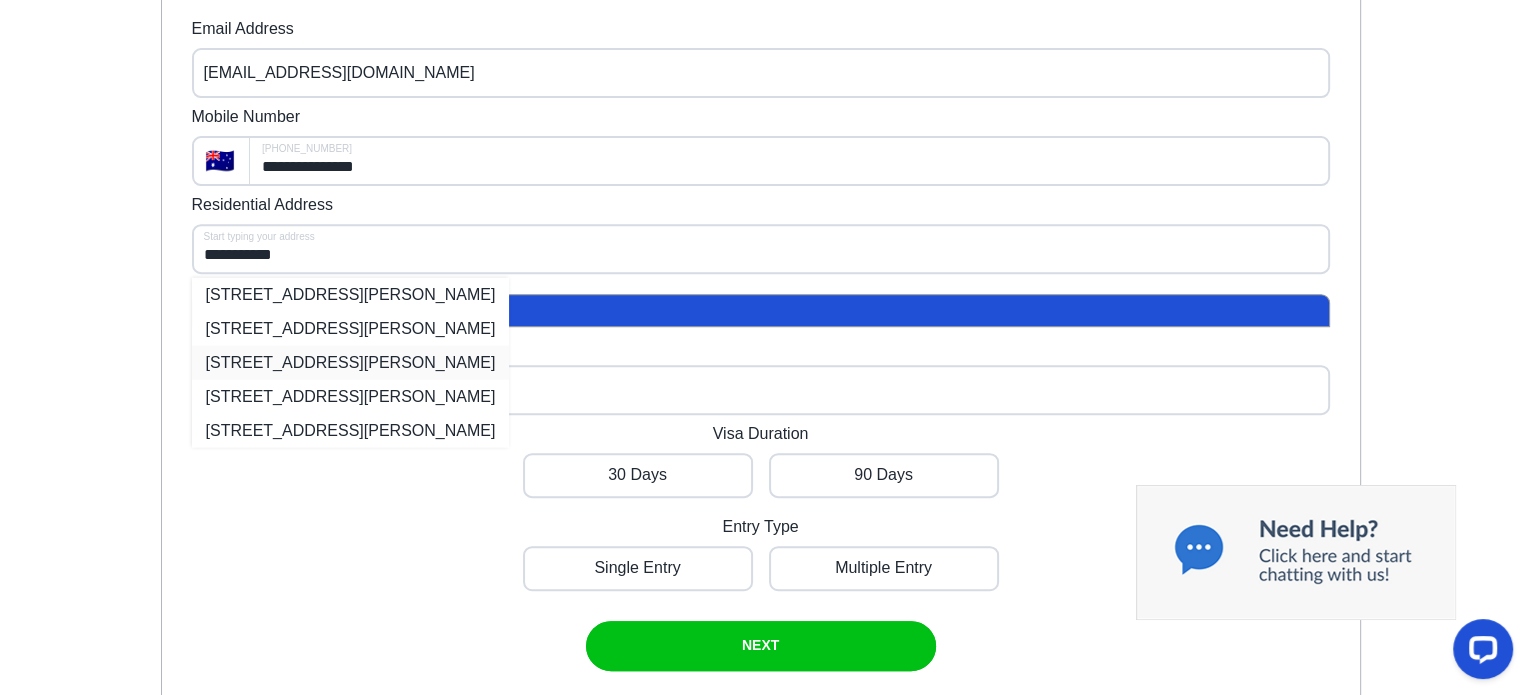 click on "7 Pasley Street, Bundalong VIC, Australia" at bounding box center [351, 362] 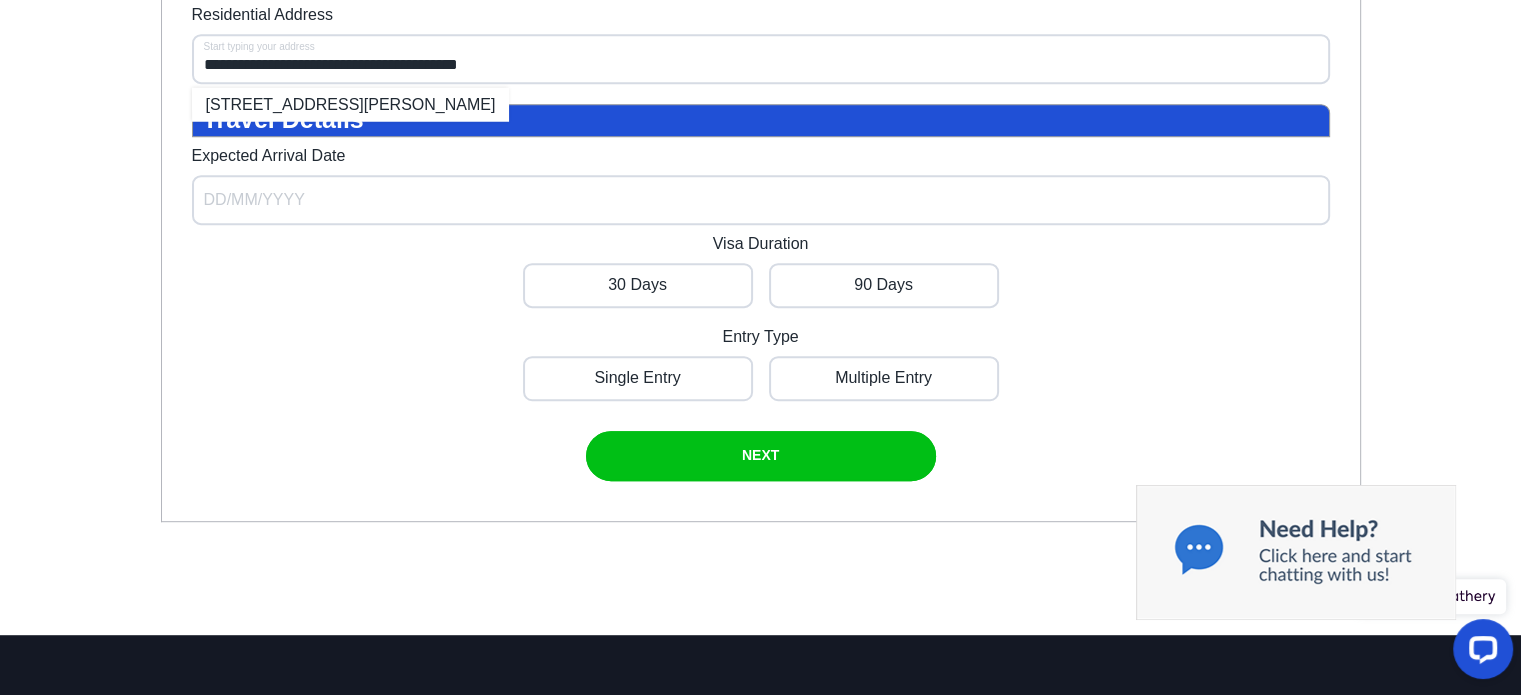 scroll, scrollTop: 960, scrollLeft: 0, axis: vertical 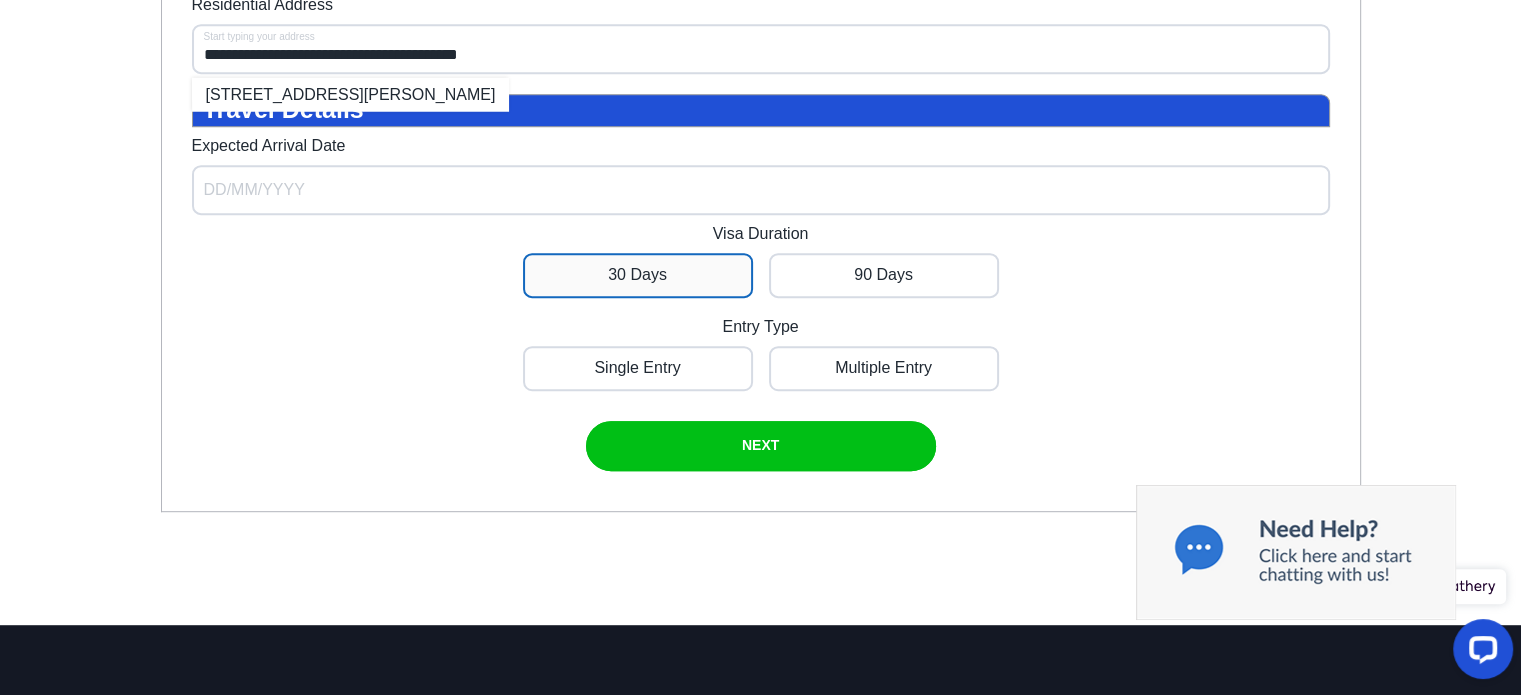 click at bounding box center (638, 275) 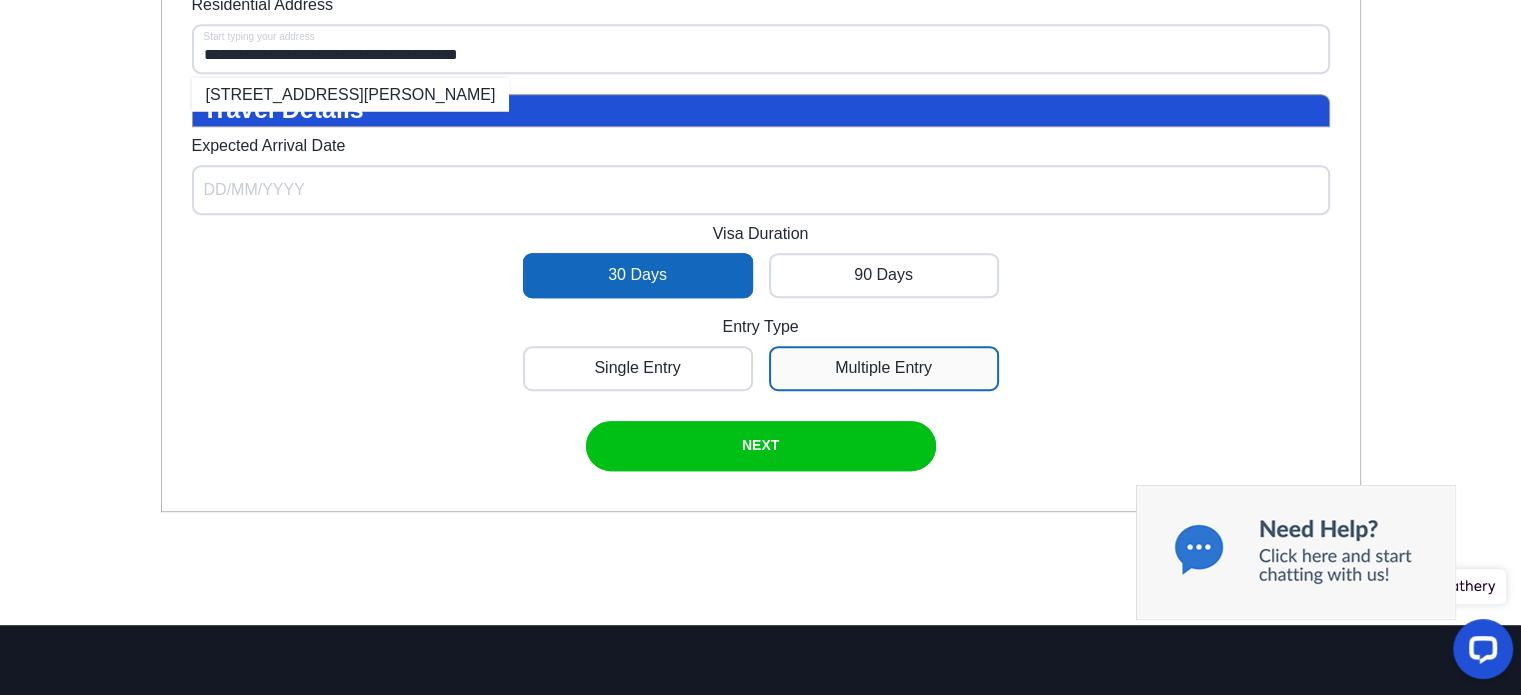 click at bounding box center [638, 368] 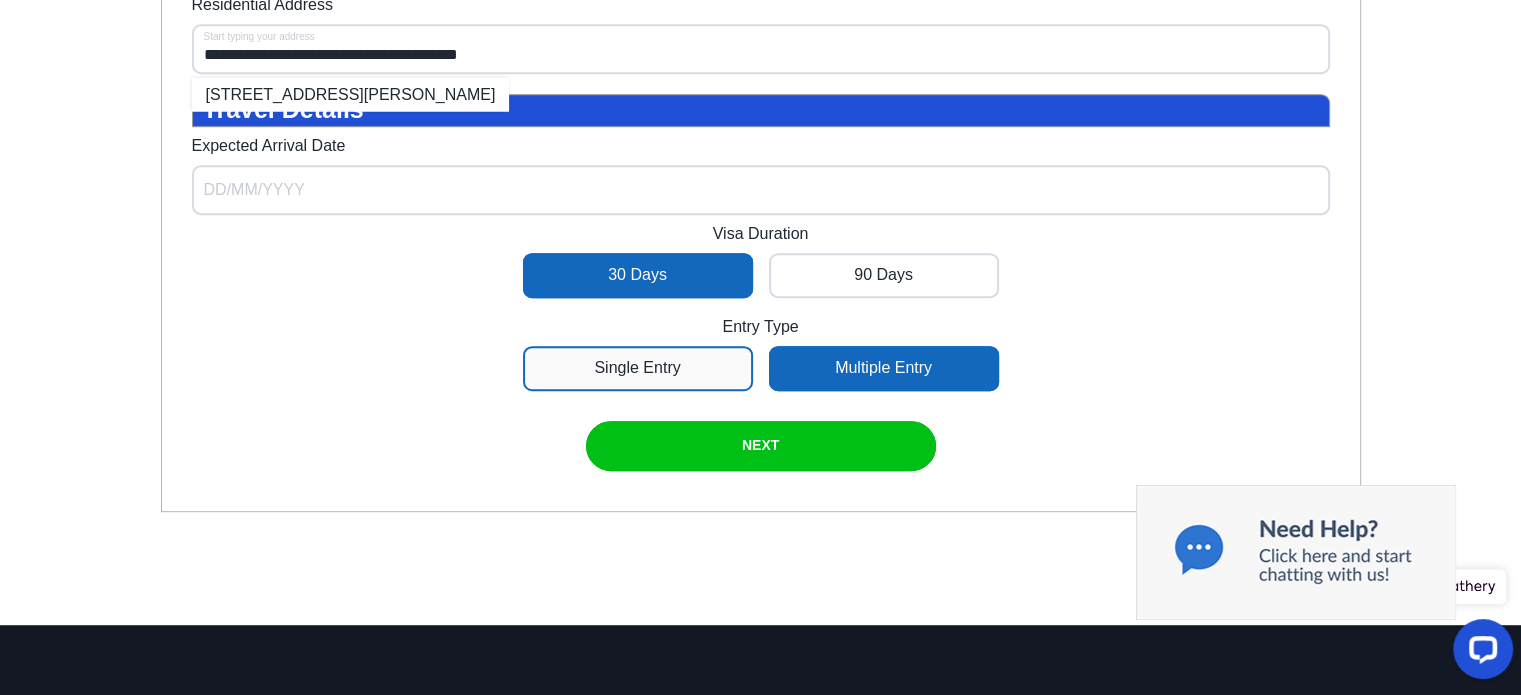 click at bounding box center [638, 368] 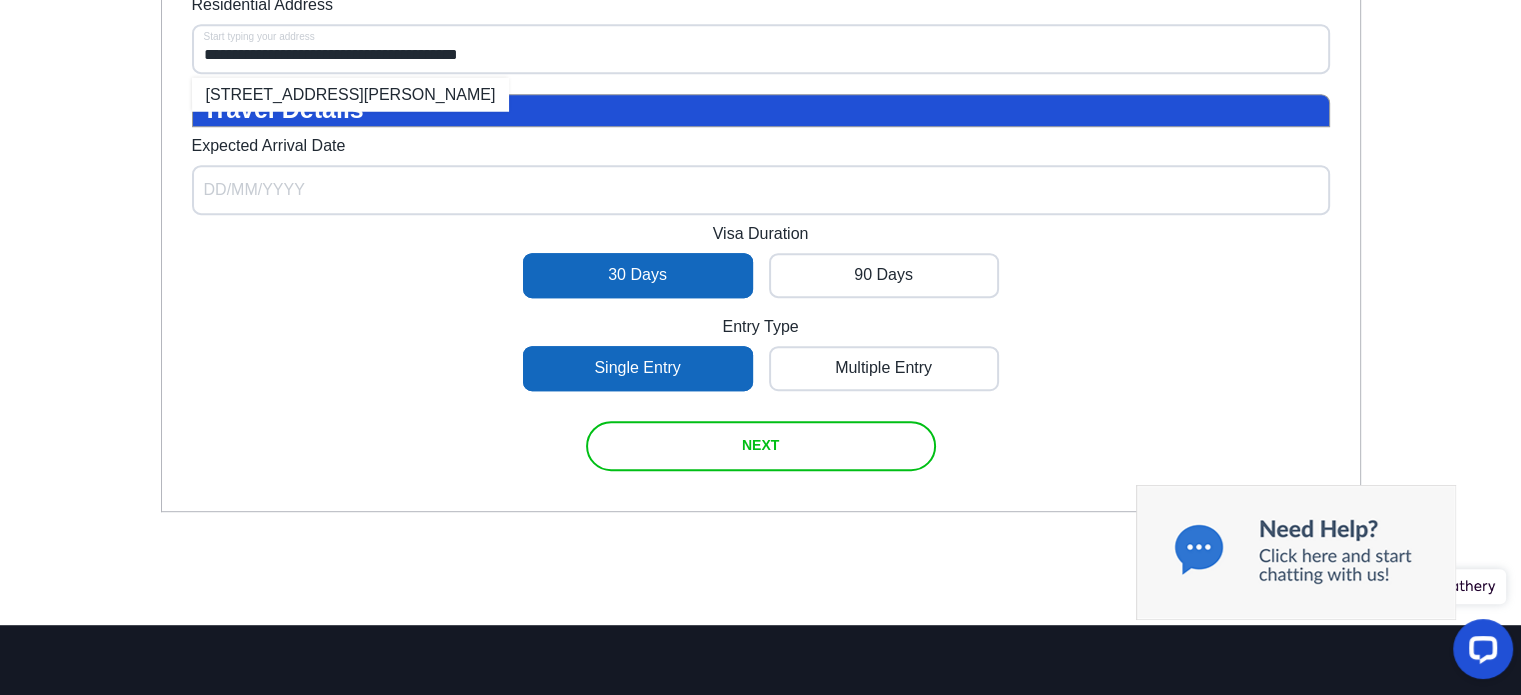 click at bounding box center [761, 446] 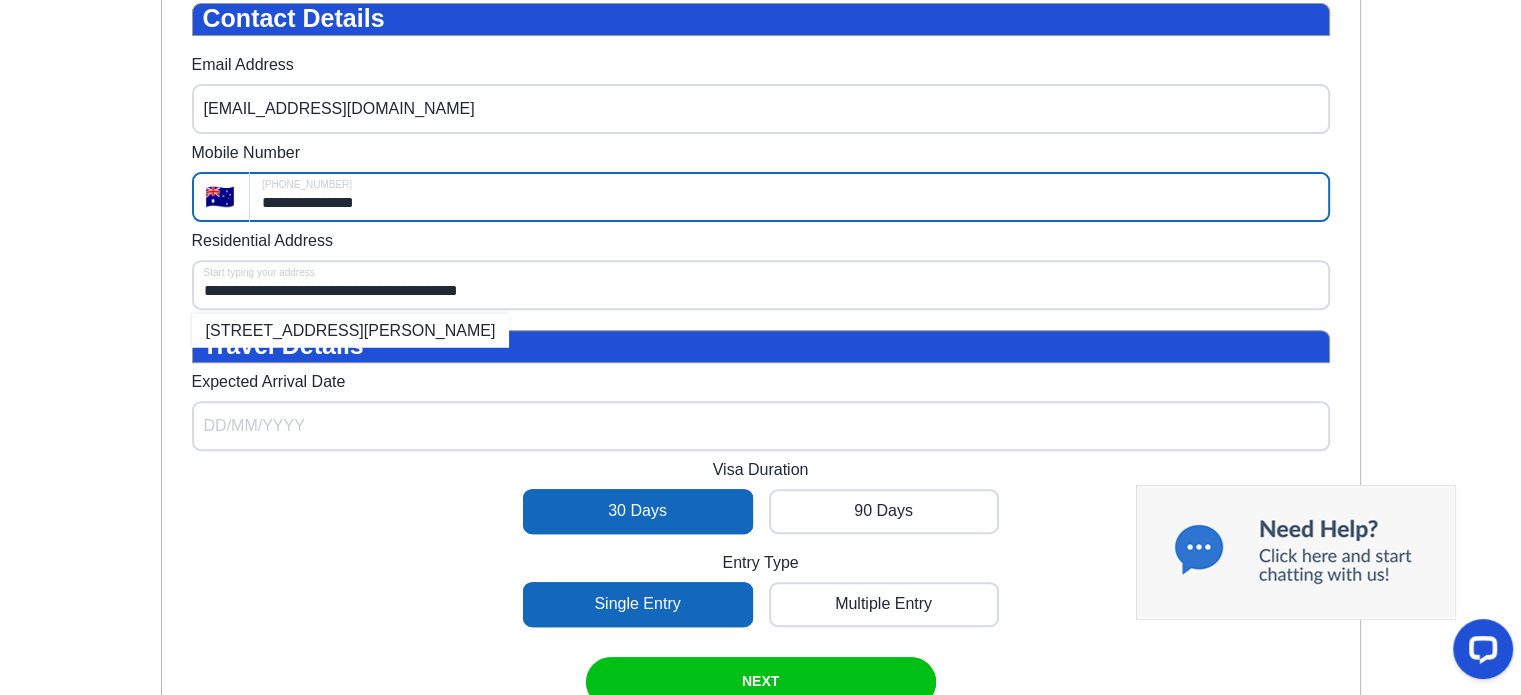 scroll, scrollTop: 614, scrollLeft: 0, axis: vertical 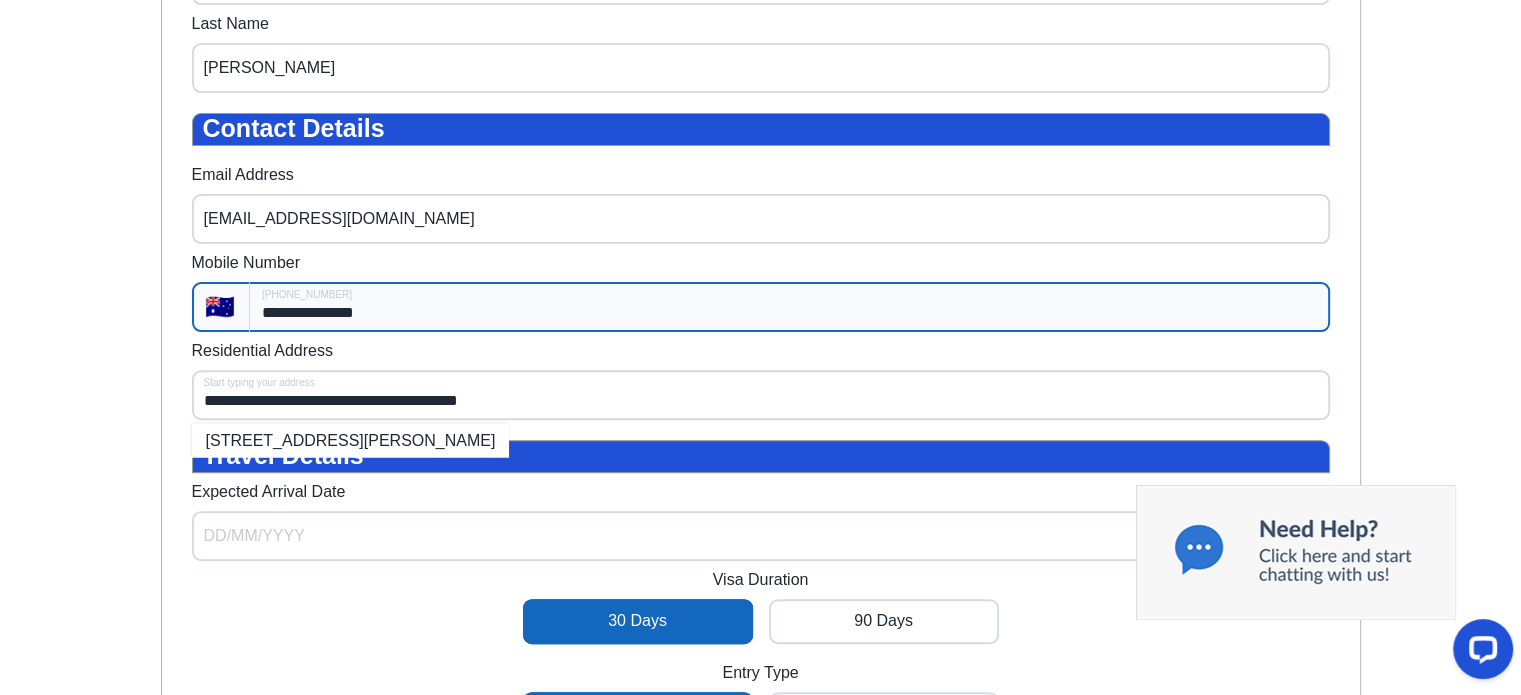 drag, startPoint x: 380, startPoint y: 324, endPoint x: 264, endPoint y: 337, distance: 116.72617 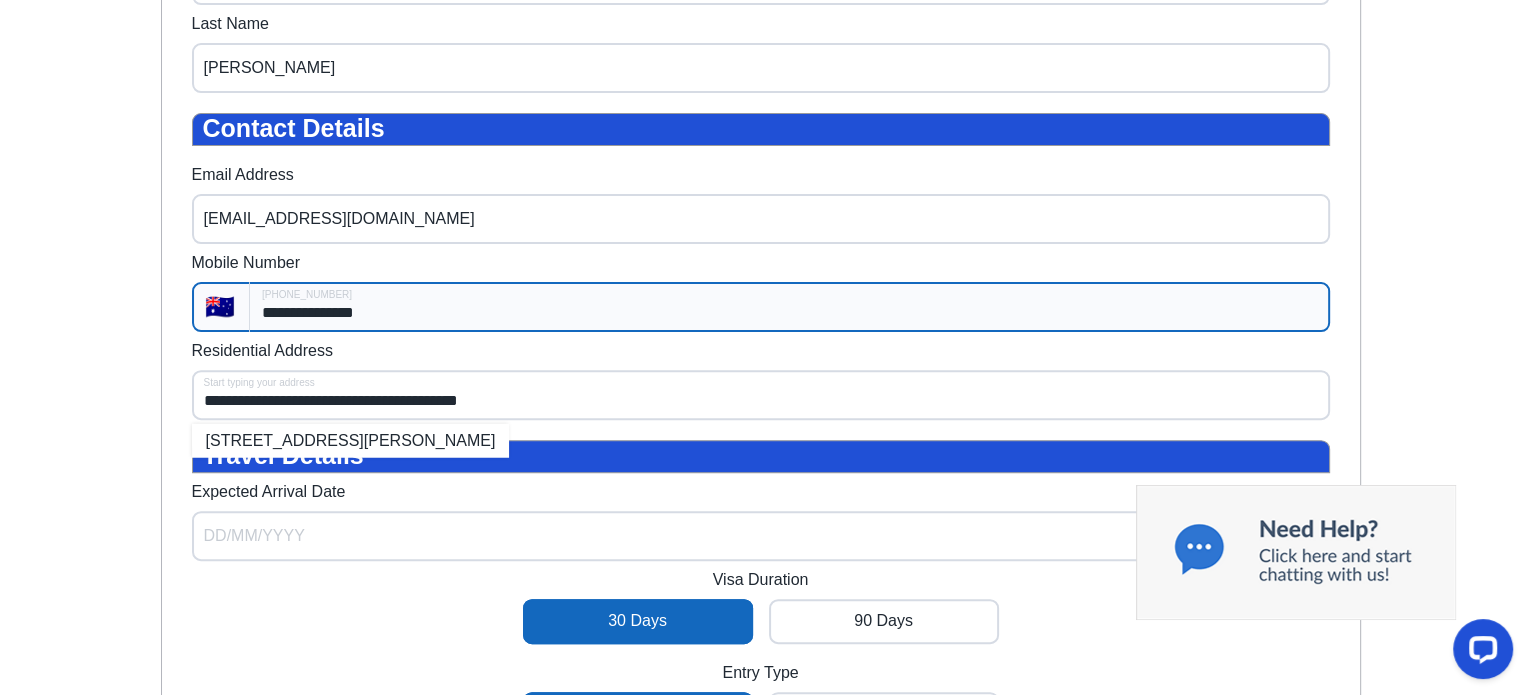 click on "**********" at bounding box center [789, 307] 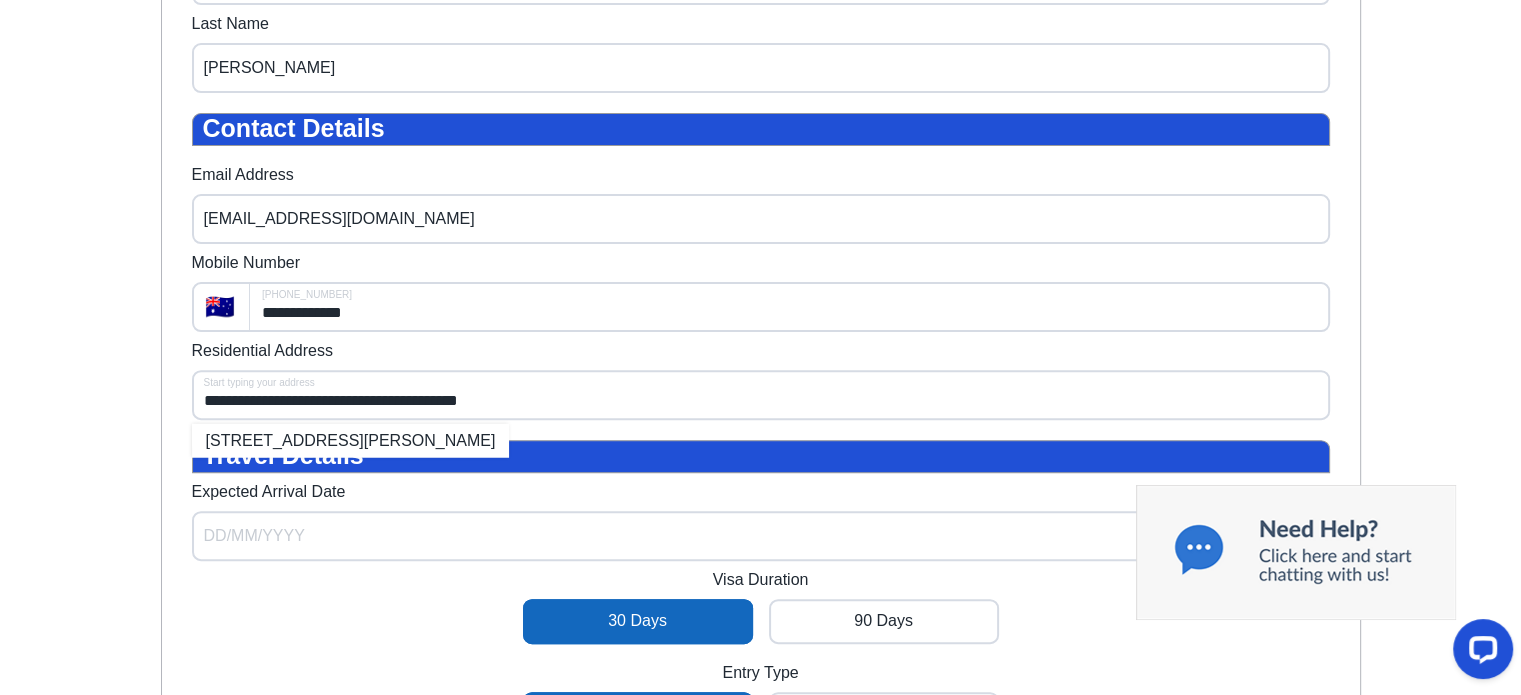 click on "**********" at bounding box center (761, 381) 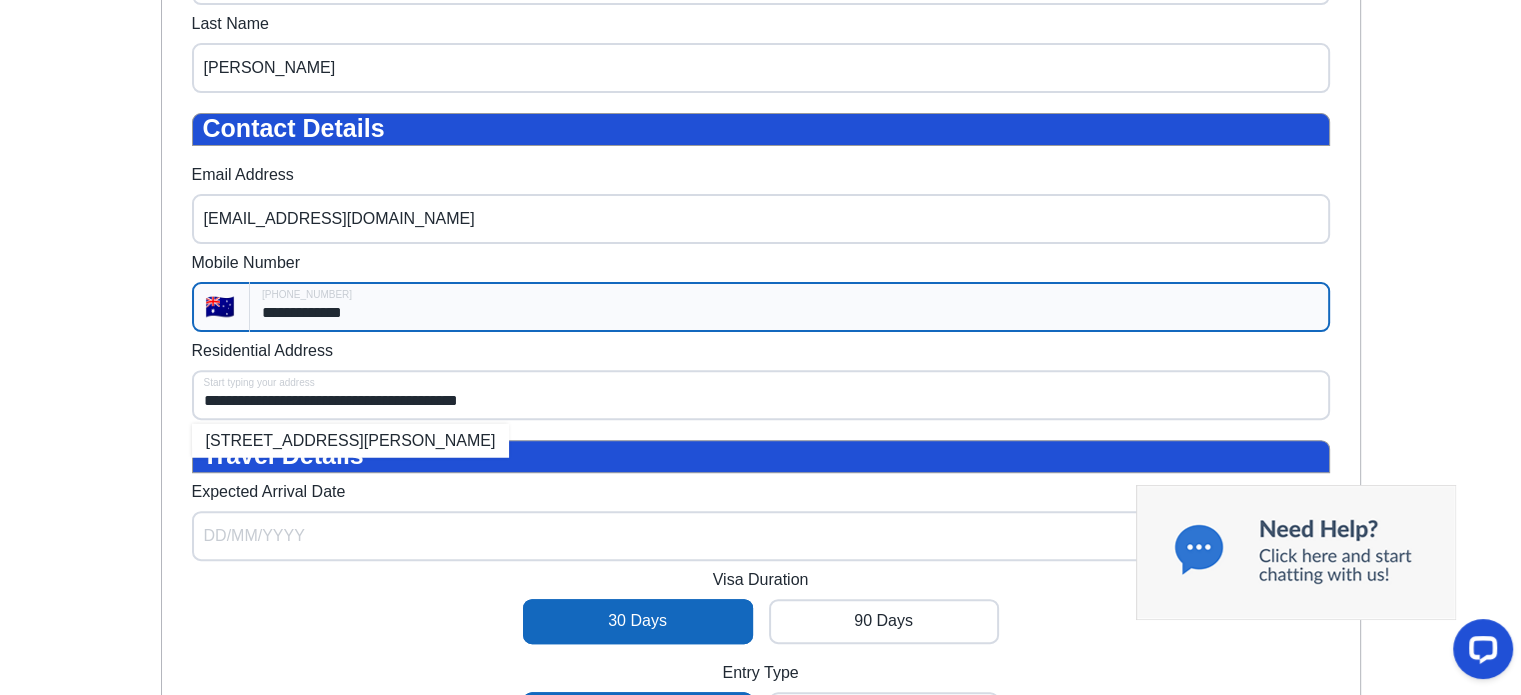 drag, startPoint x: 290, startPoint y: 332, endPoint x: 300, endPoint y: 328, distance: 10.770329 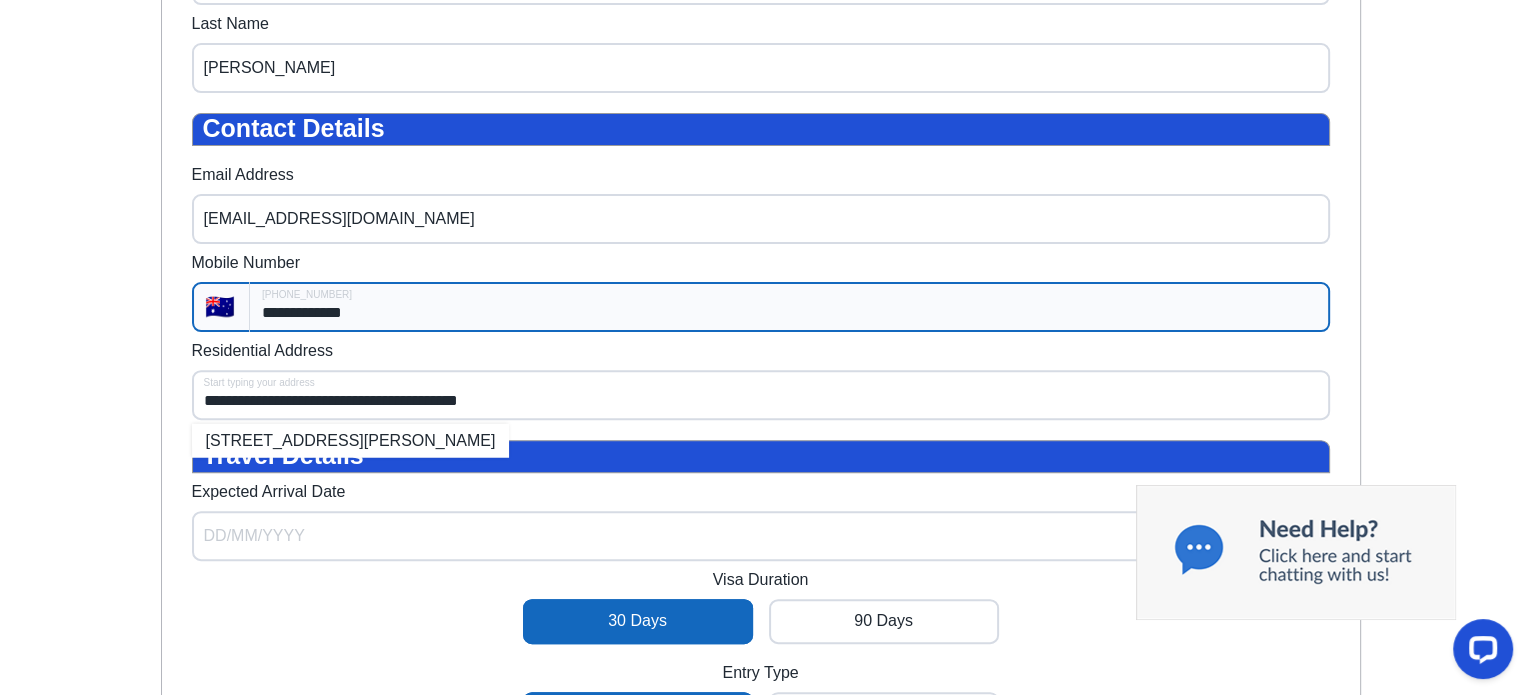 click on "**********" at bounding box center [789, 307] 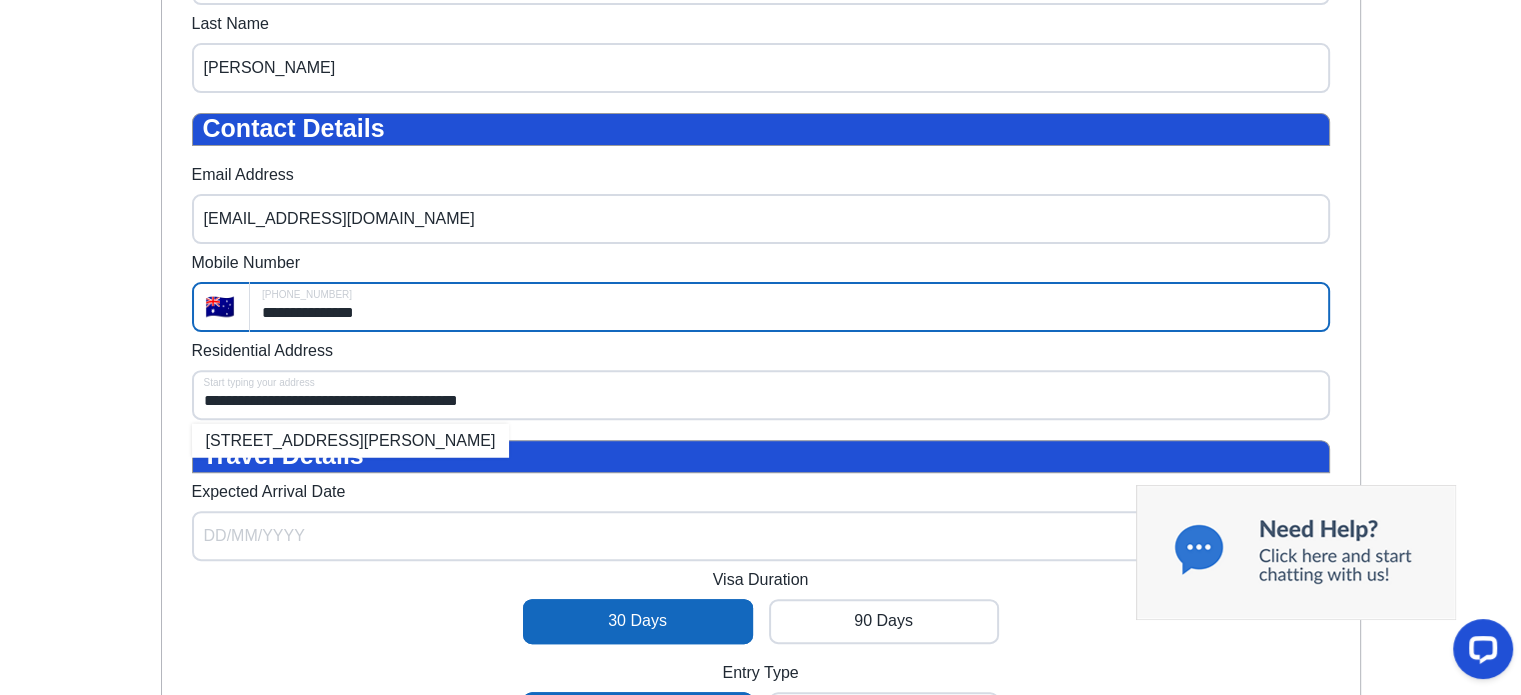 type on "**********" 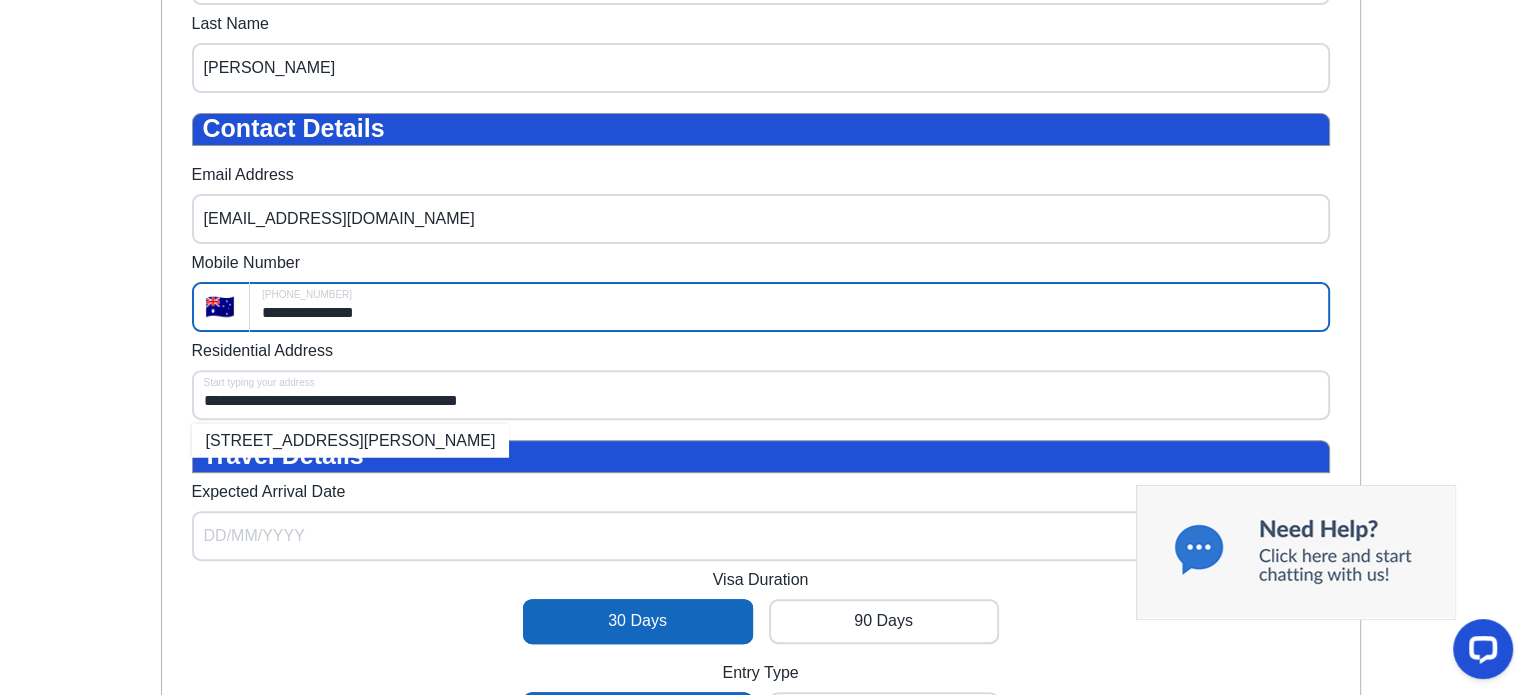 click on "**********" at bounding box center (761, 381) 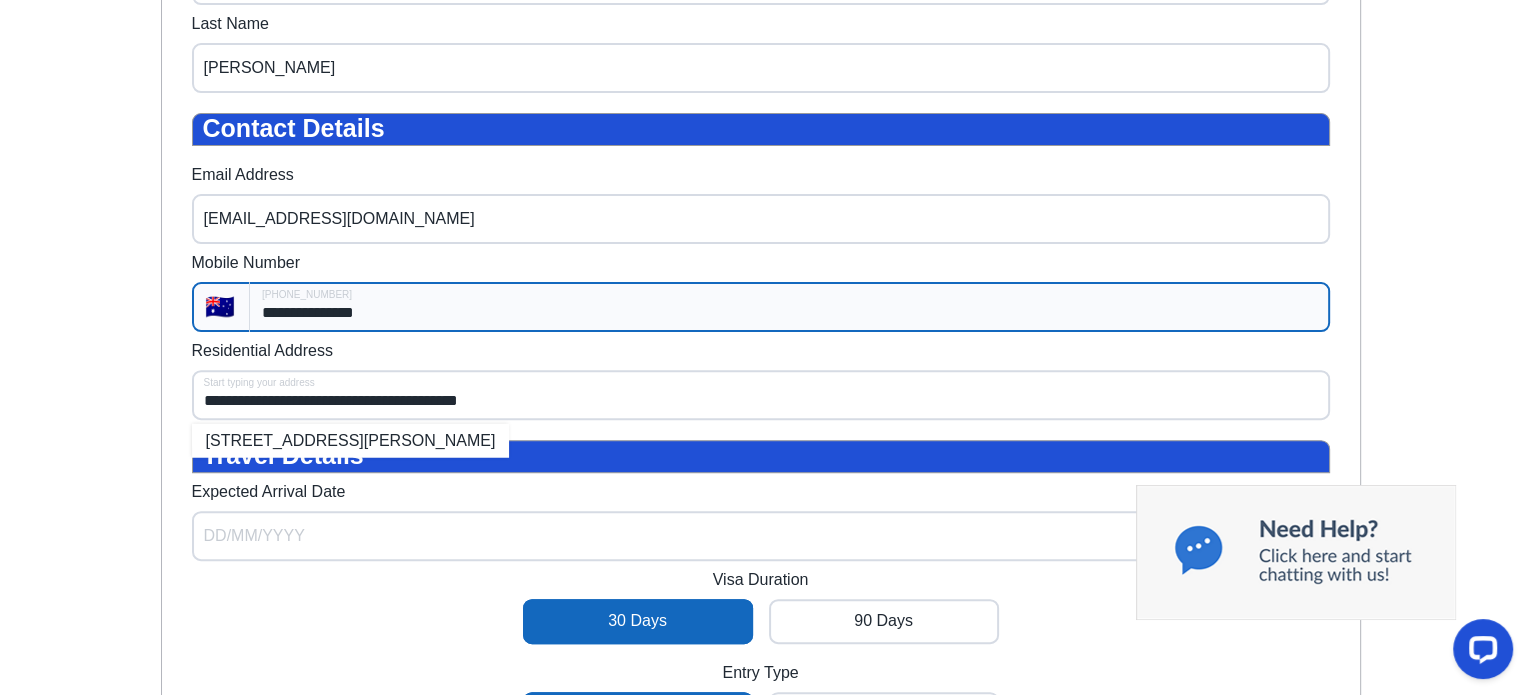 click on "**********" at bounding box center [789, 307] 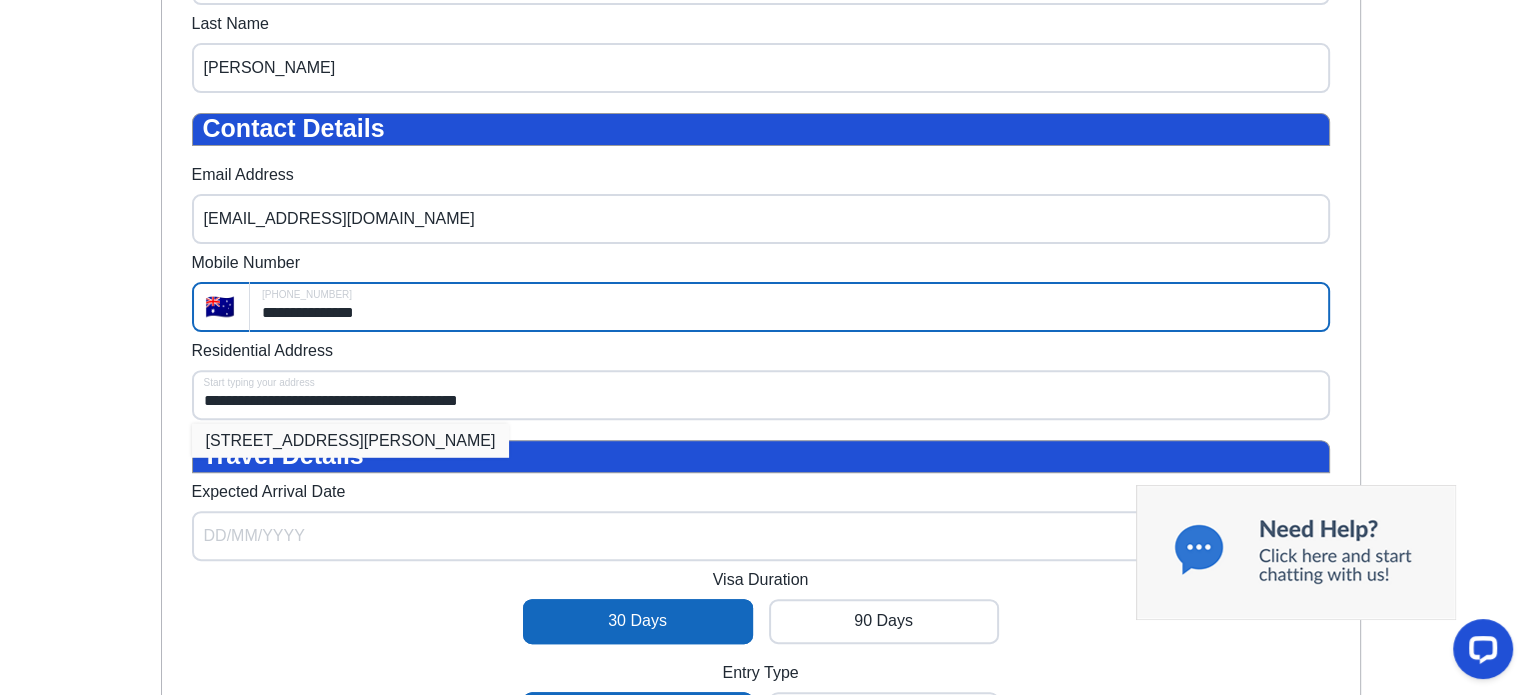 click on "7 Pasley St, Bundalong VIC 3730, Australia" at bounding box center [351, 440] 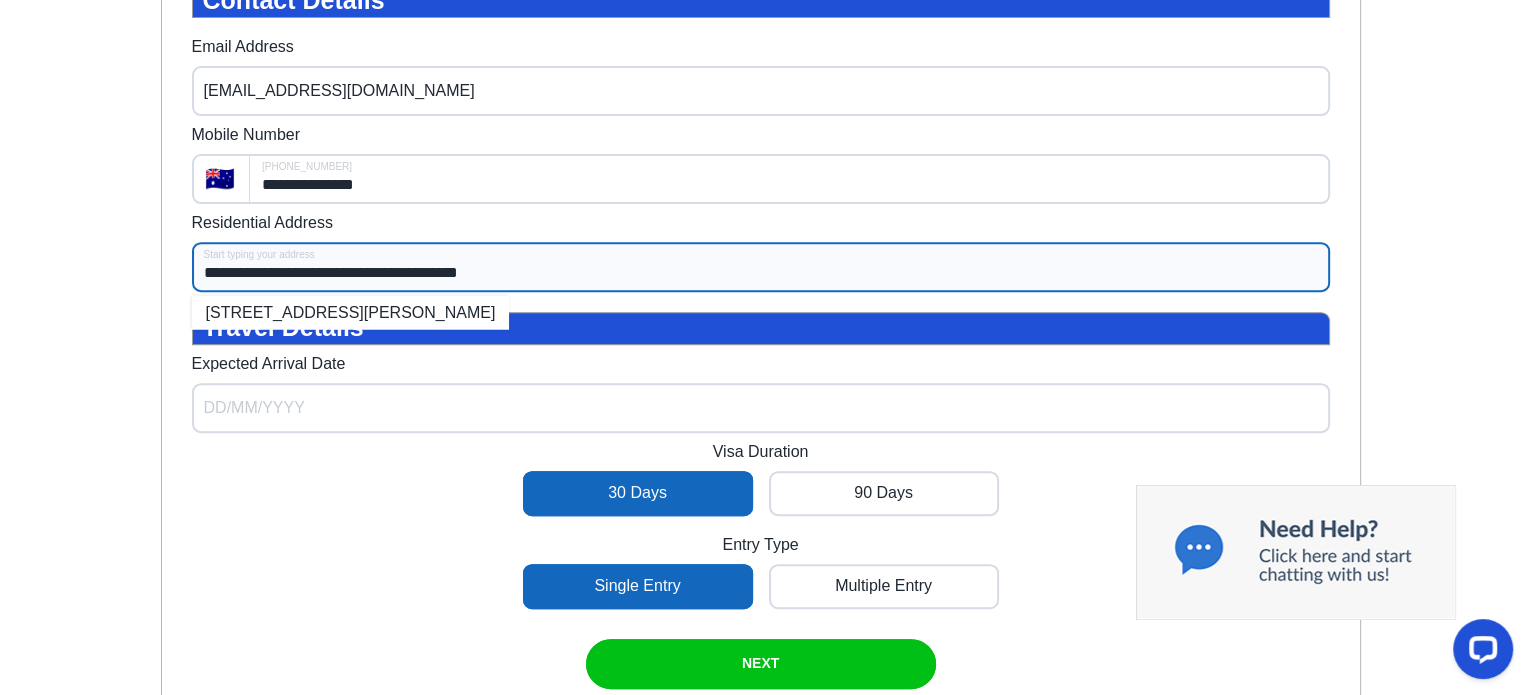 scroll, scrollTop: 914, scrollLeft: 0, axis: vertical 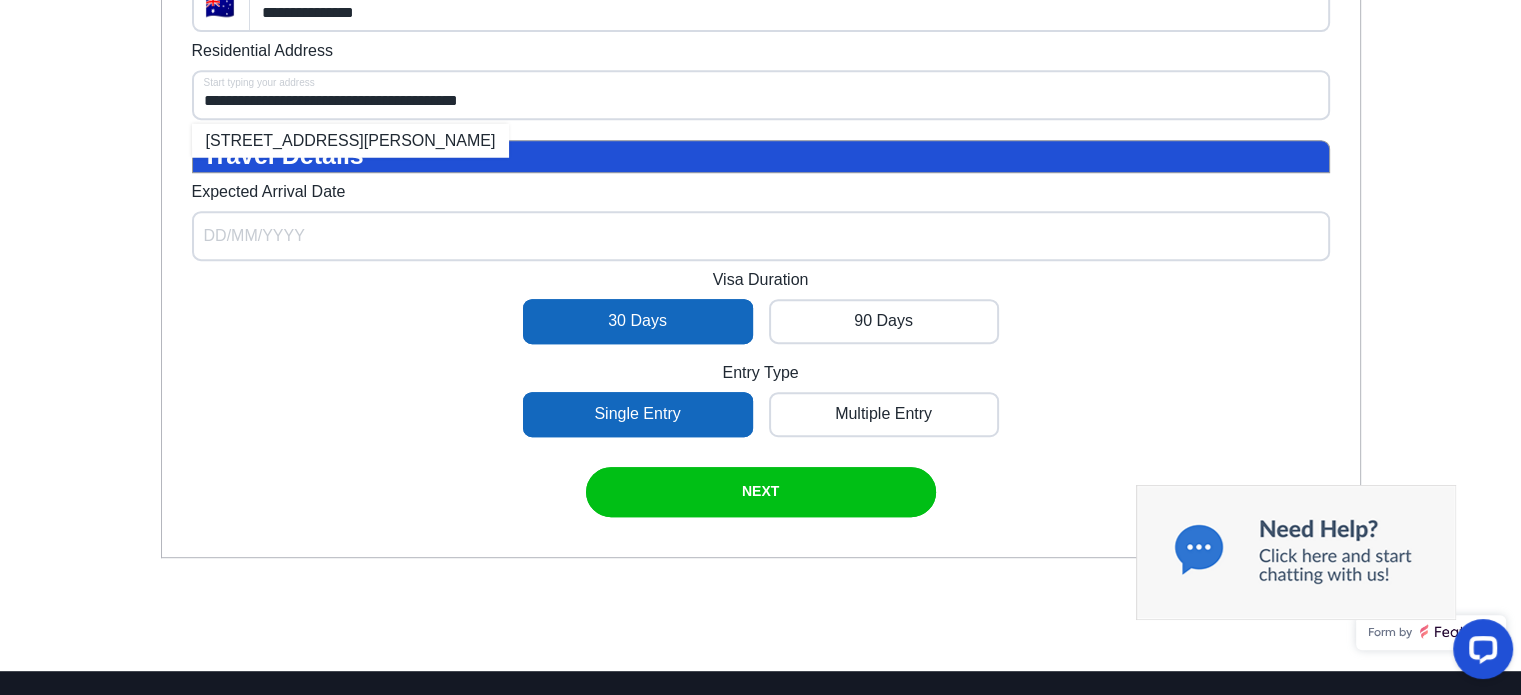 click on "**********" at bounding box center [761, 2] 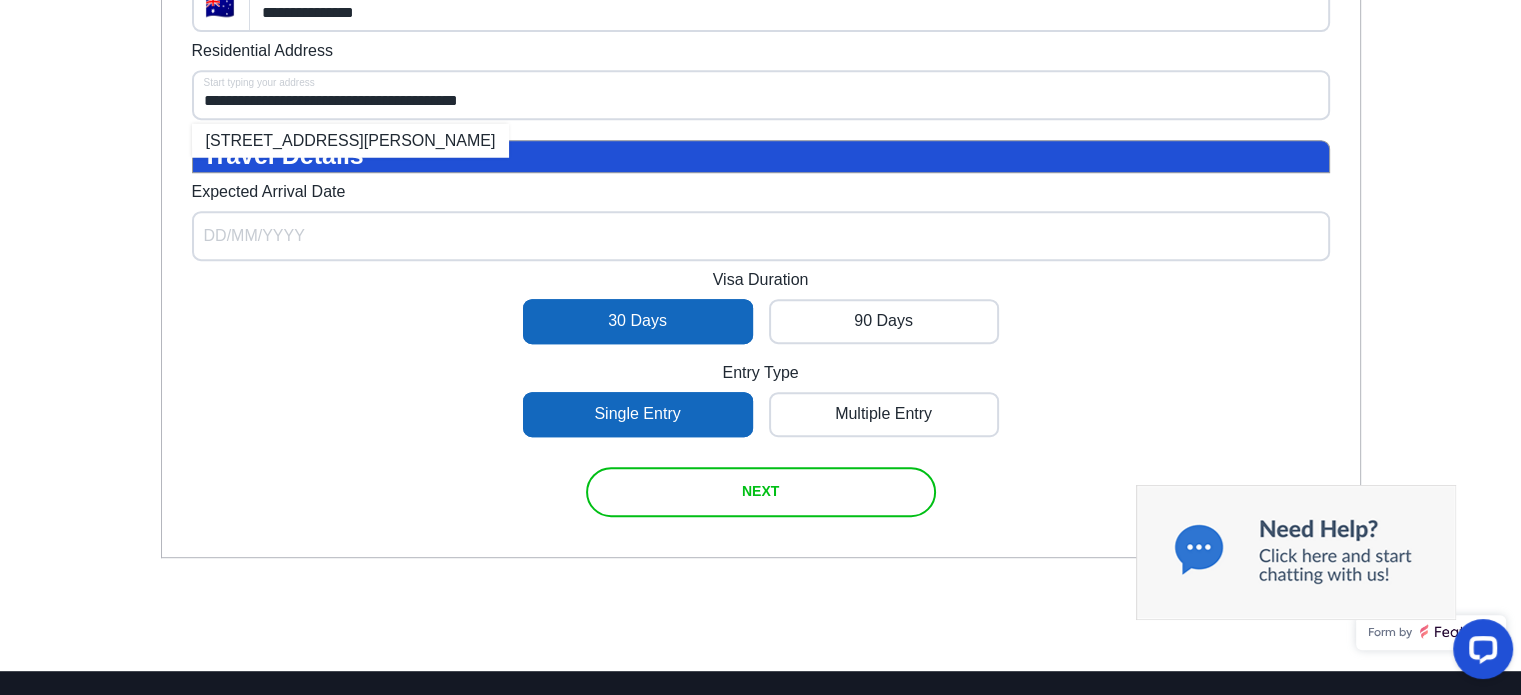 click at bounding box center (761, 492) 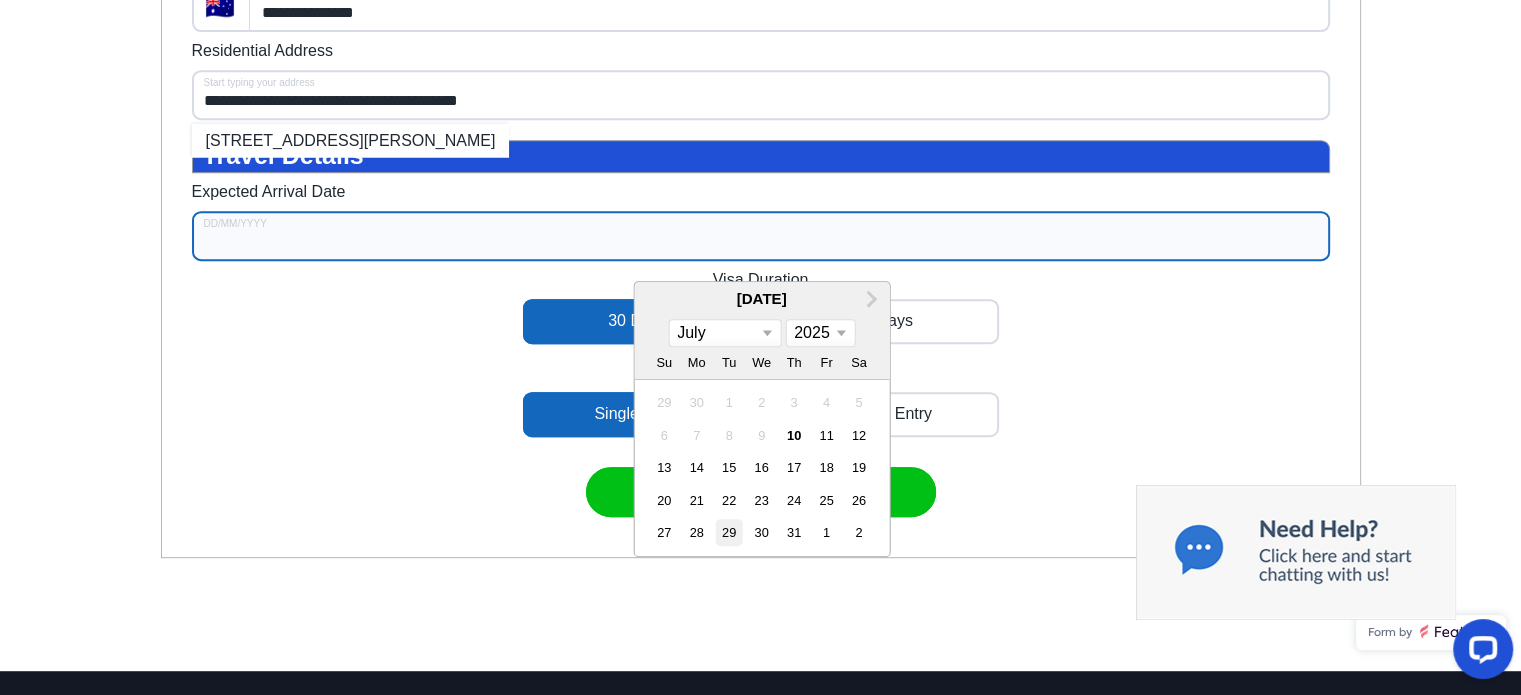 click on "29" at bounding box center [729, 532] 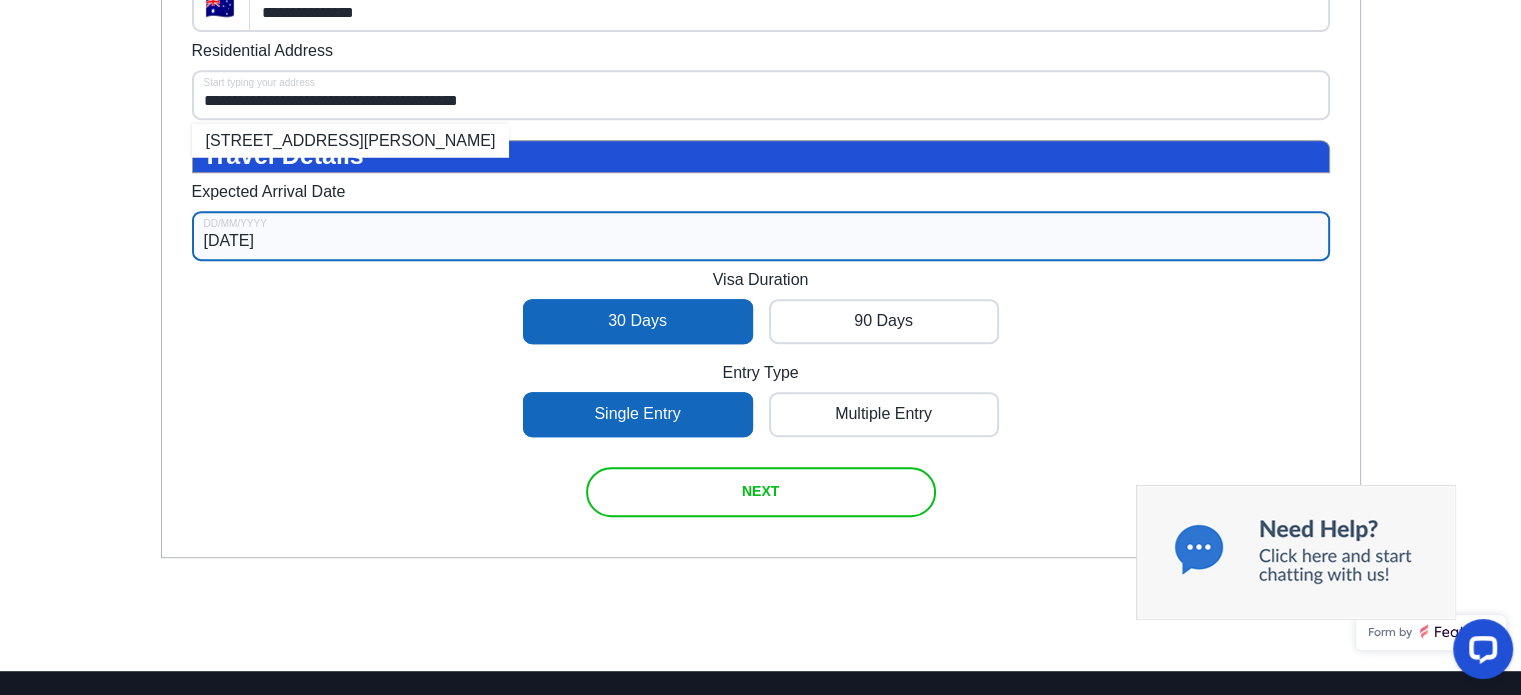 click at bounding box center (761, 492) 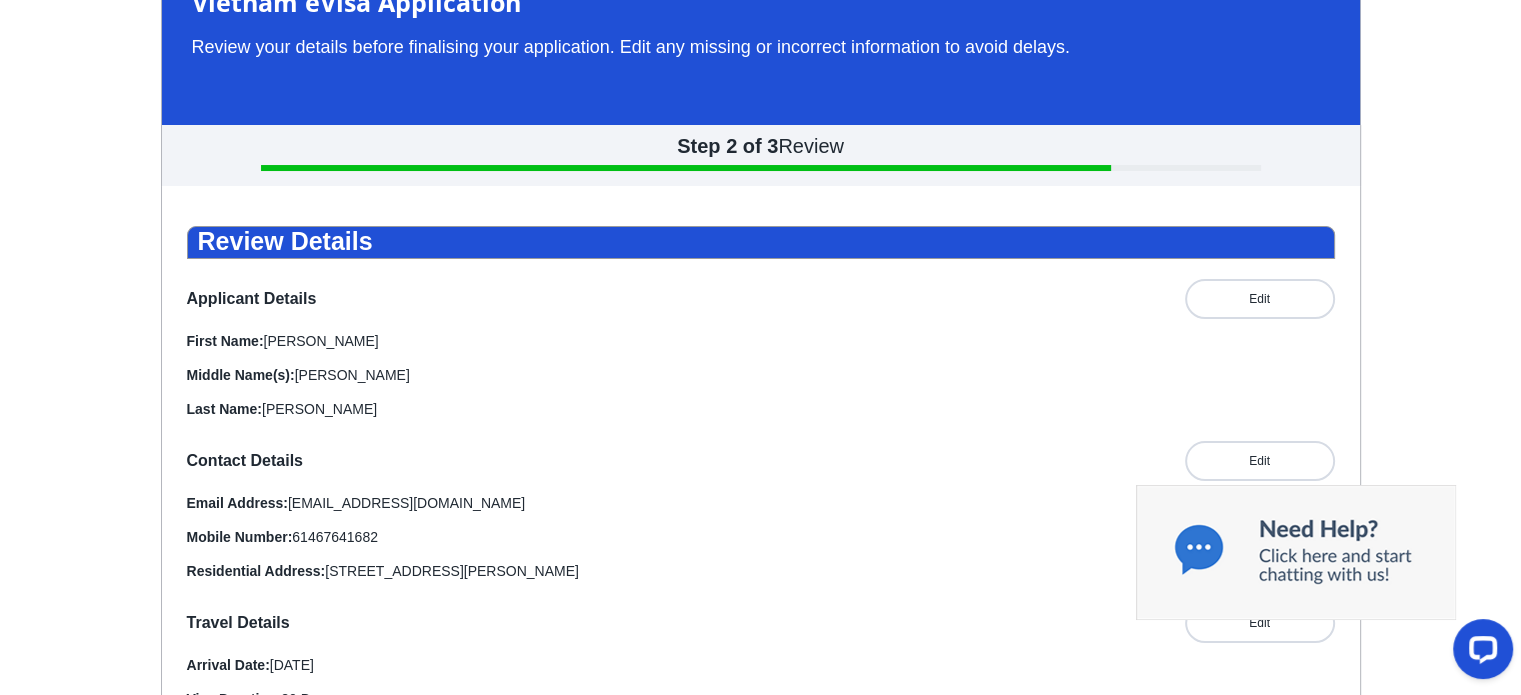 scroll, scrollTop: 60, scrollLeft: 0, axis: vertical 